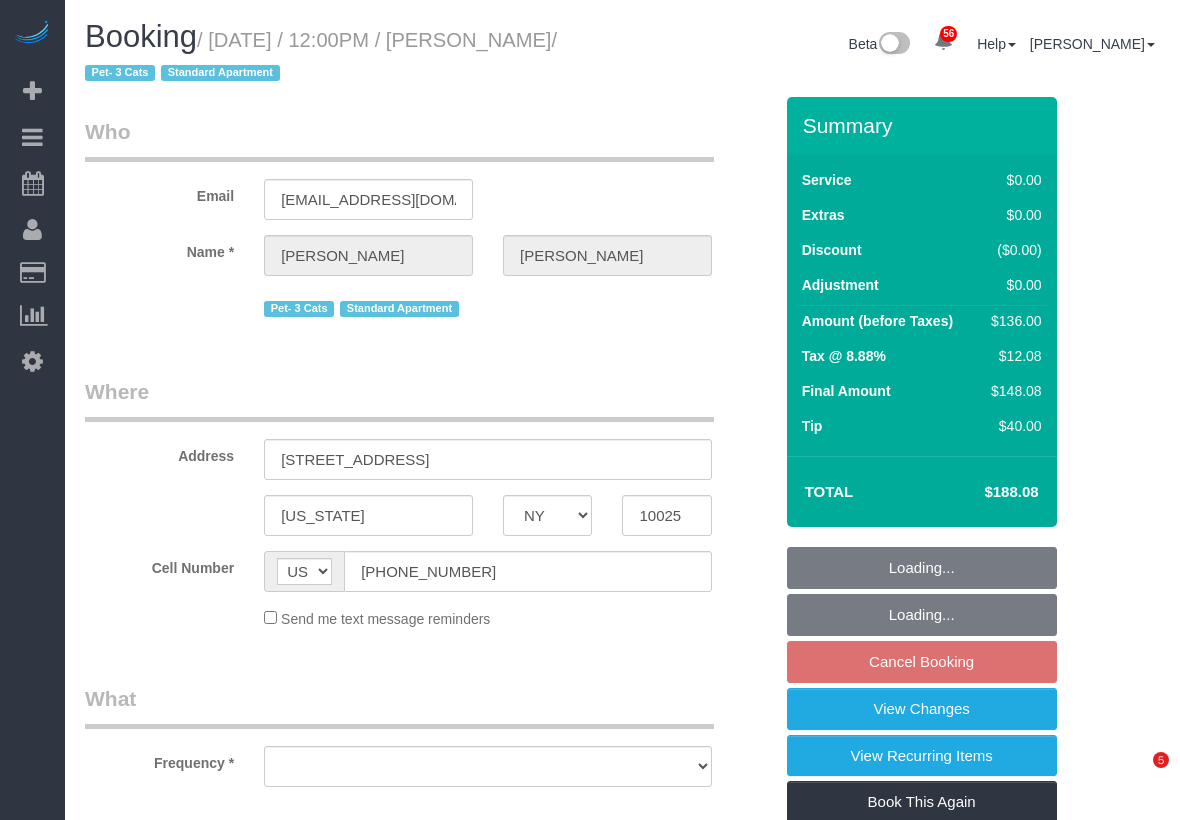 select on "NY" 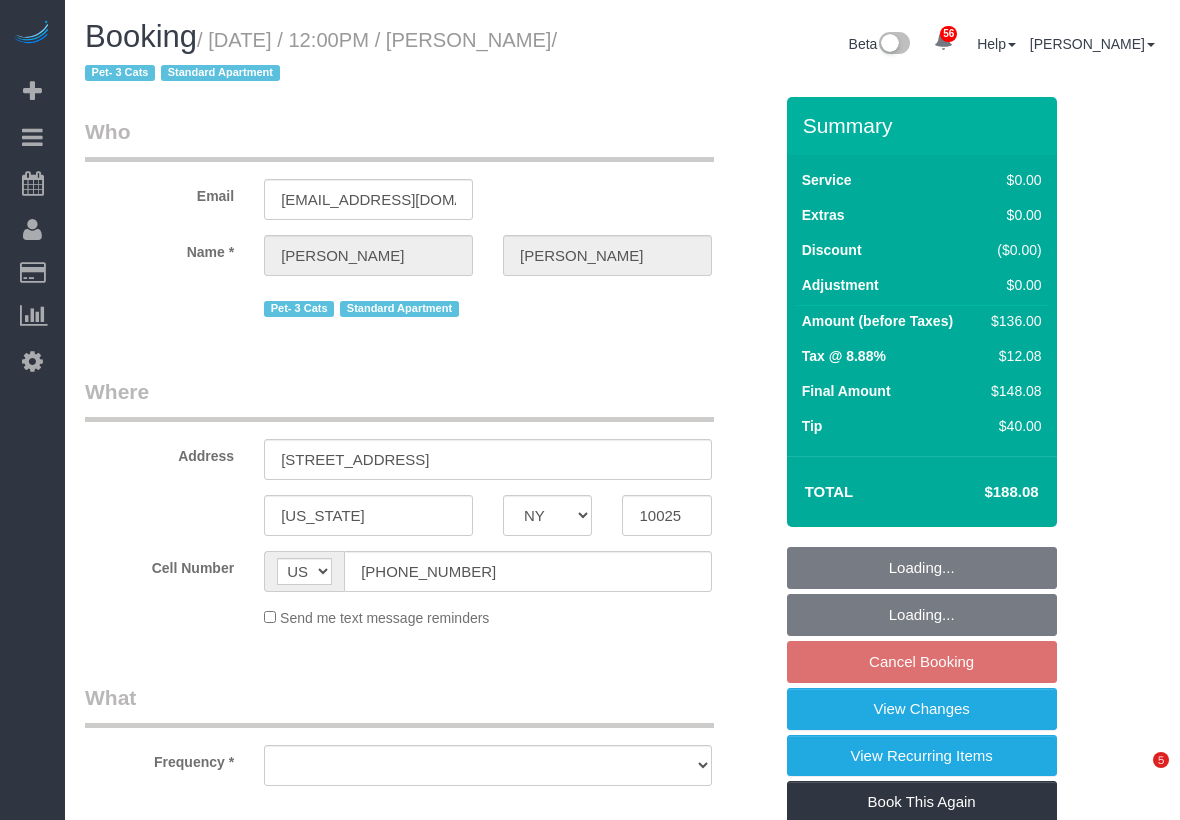 scroll, scrollTop: 0, scrollLeft: 0, axis: both 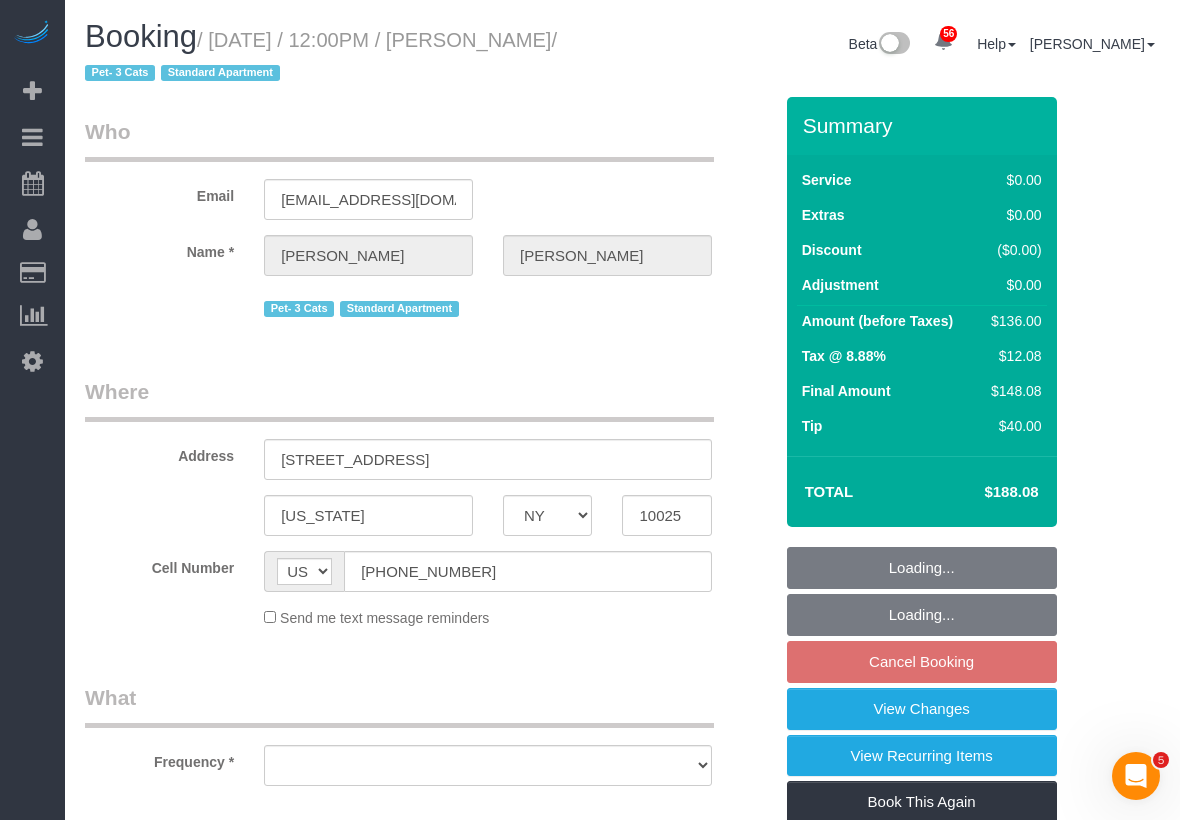 select on "object:823" 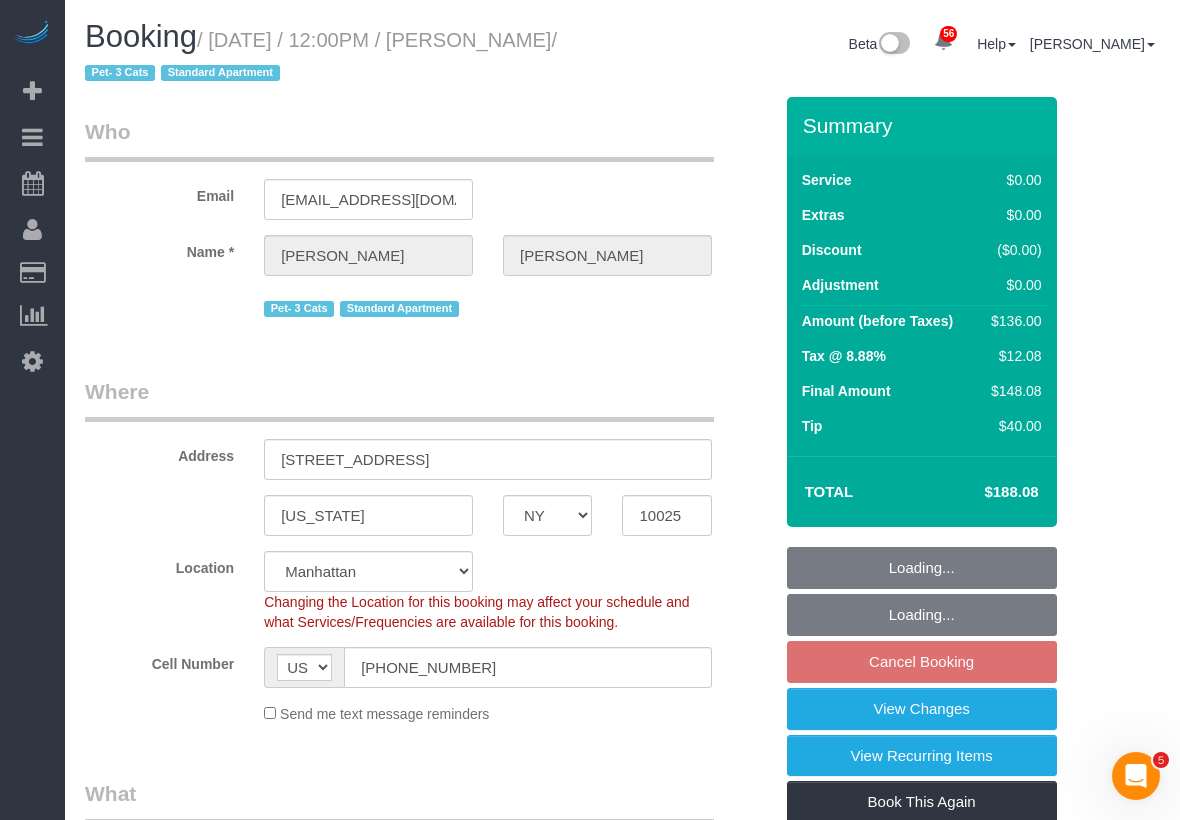 select on "object:1111" 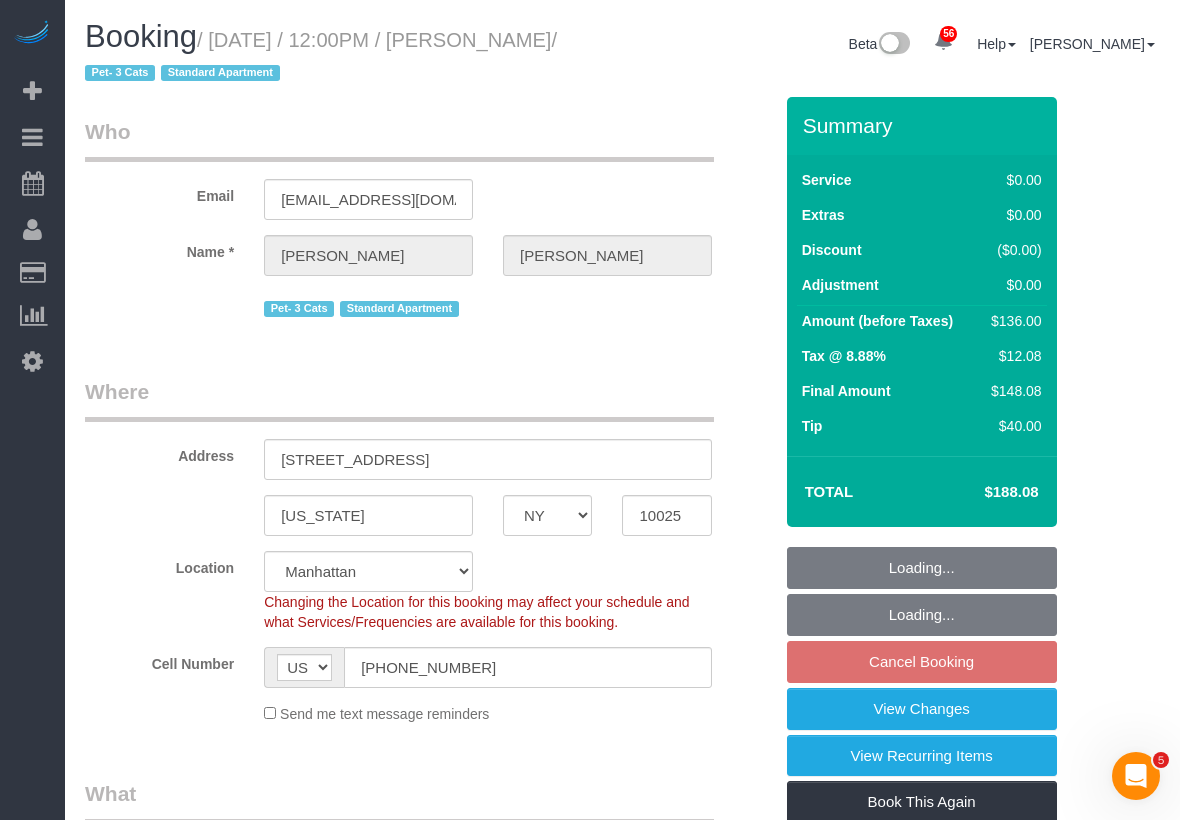 select on "1" 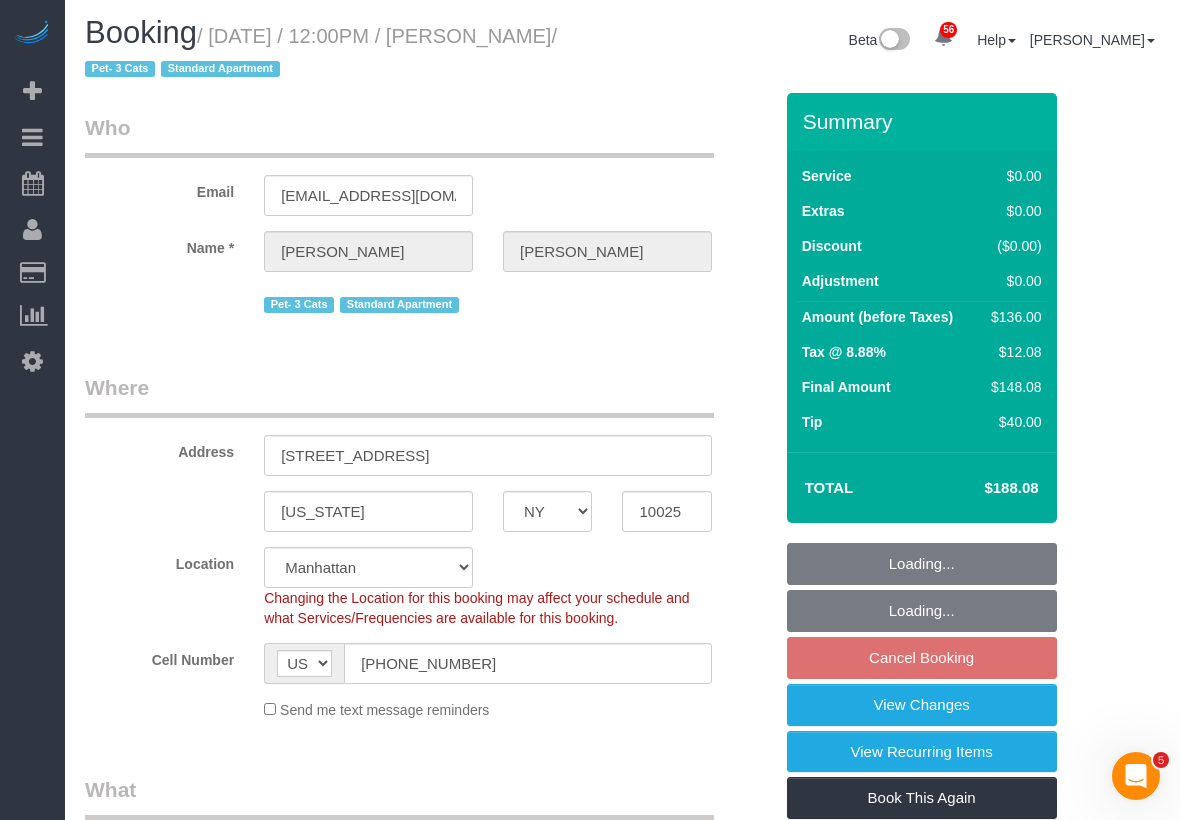 select on "string:stripe-pm_1P8RUe4VGloSiKo7HuCvSYae" 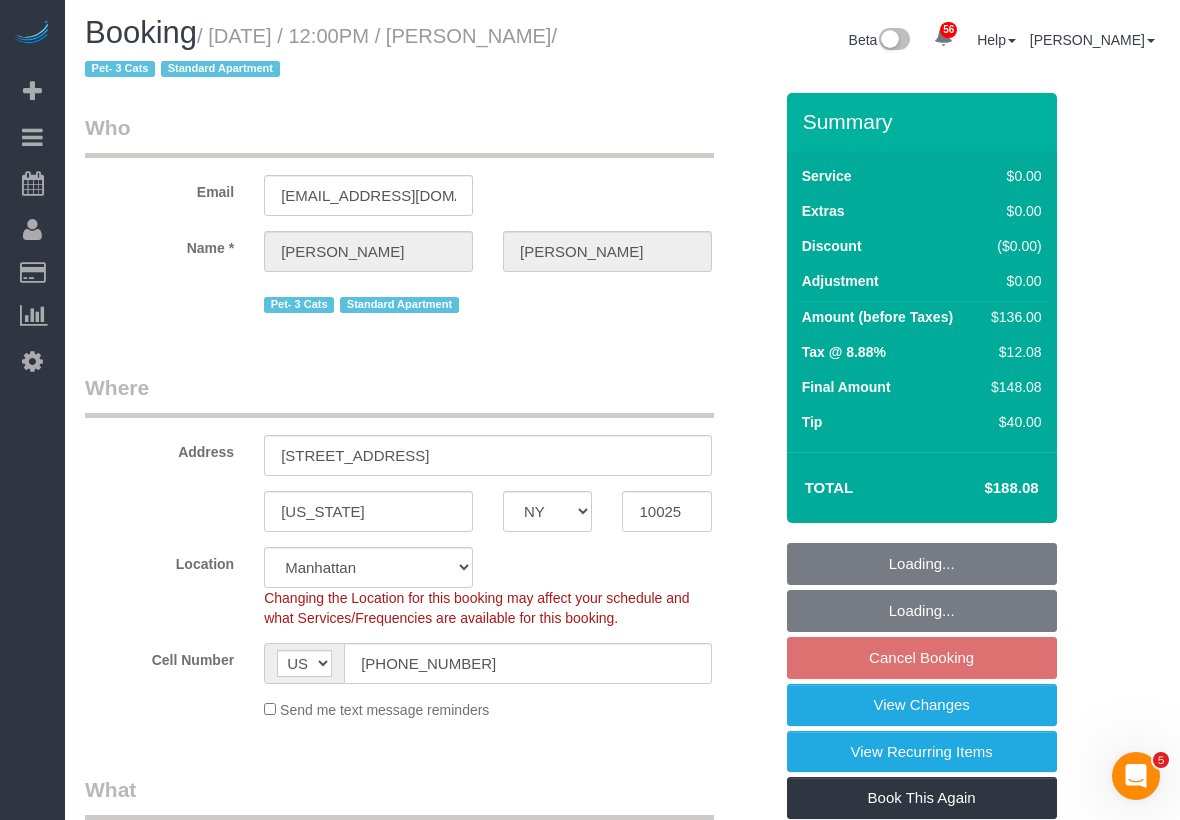 select on "spot3" 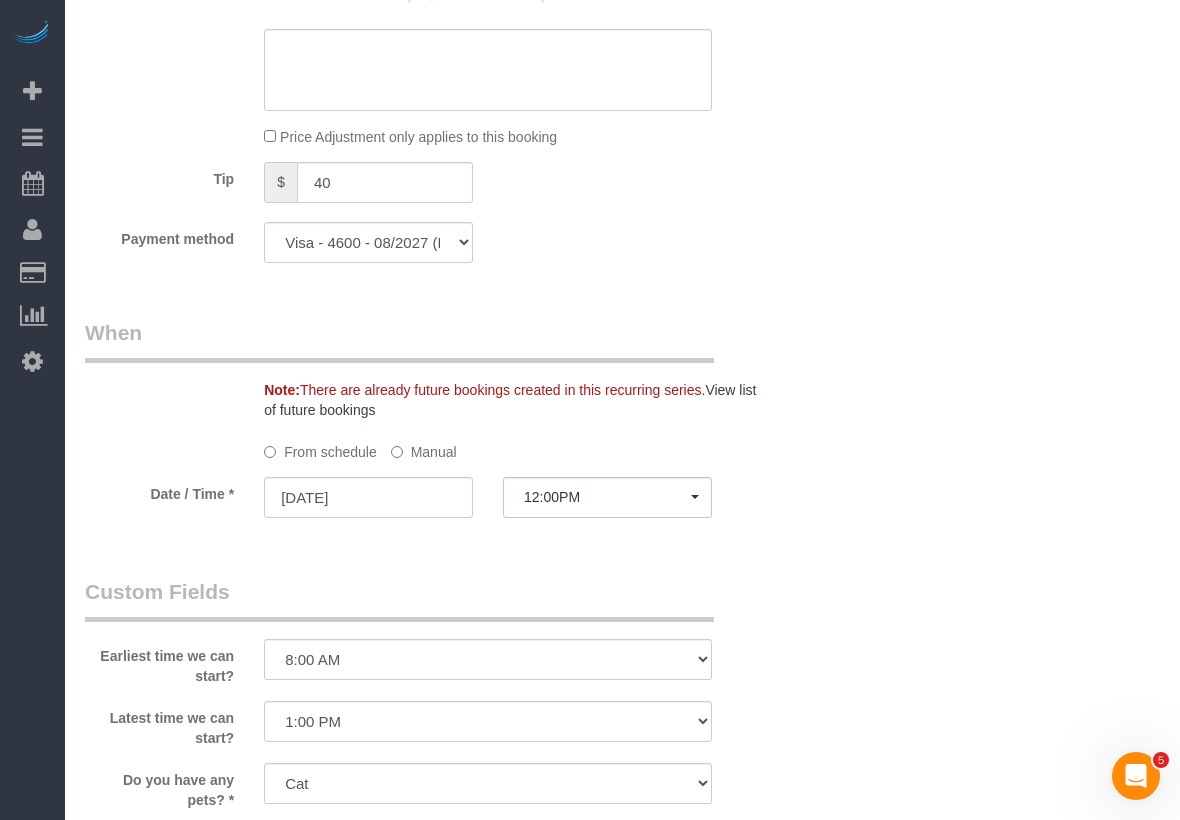 scroll, scrollTop: 1910, scrollLeft: 0, axis: vertical 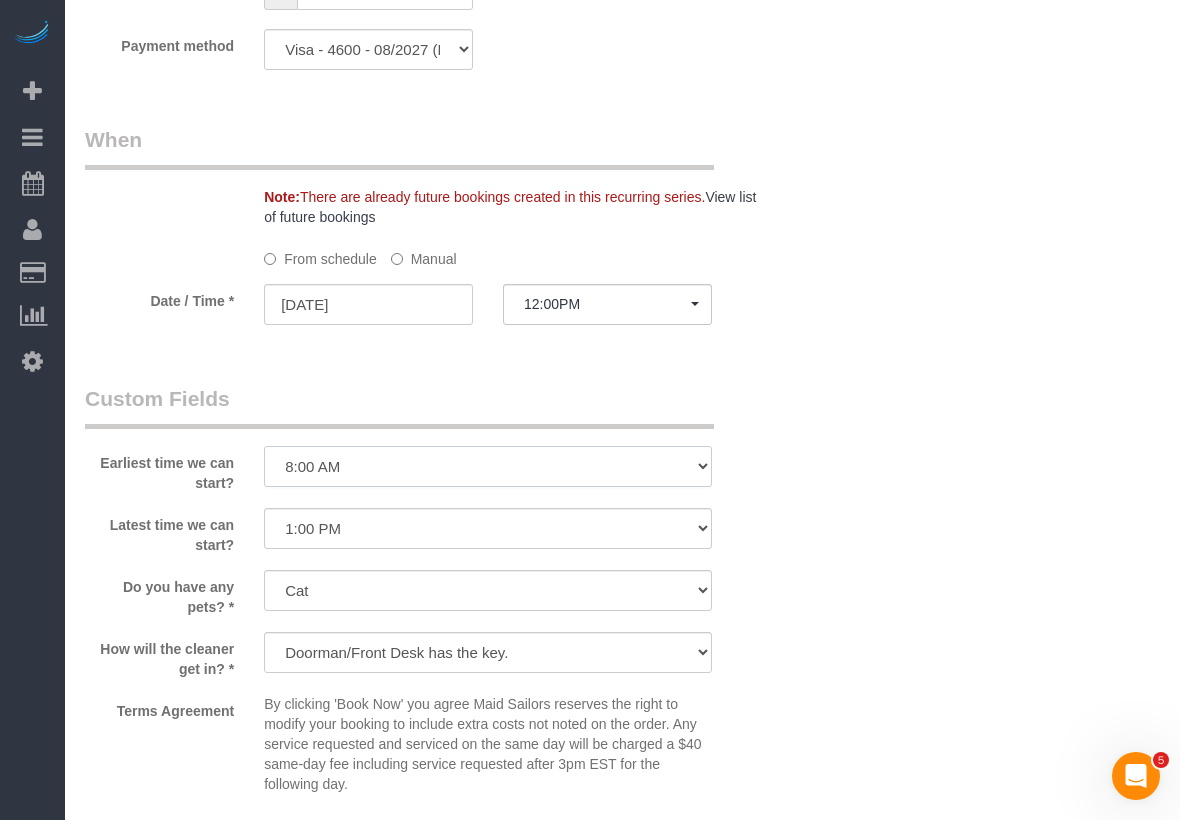 select on "number:59" 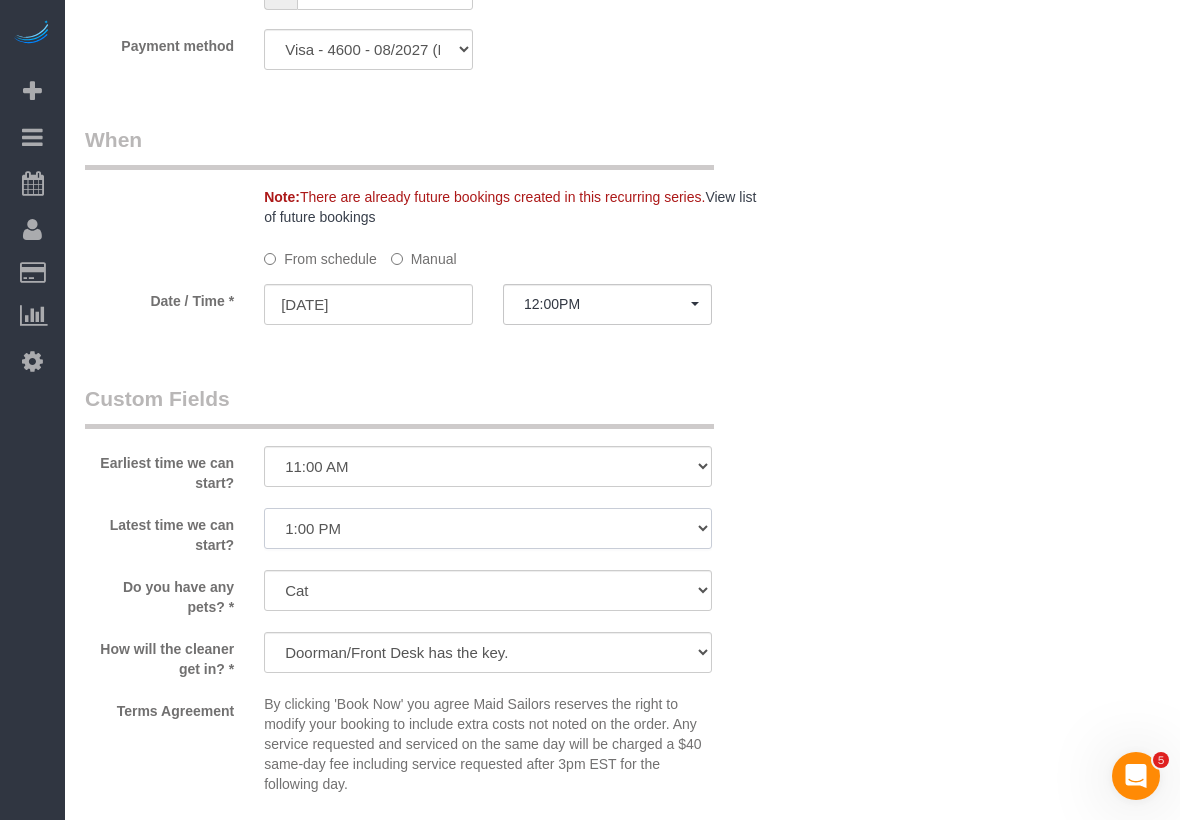 select on "number:90" 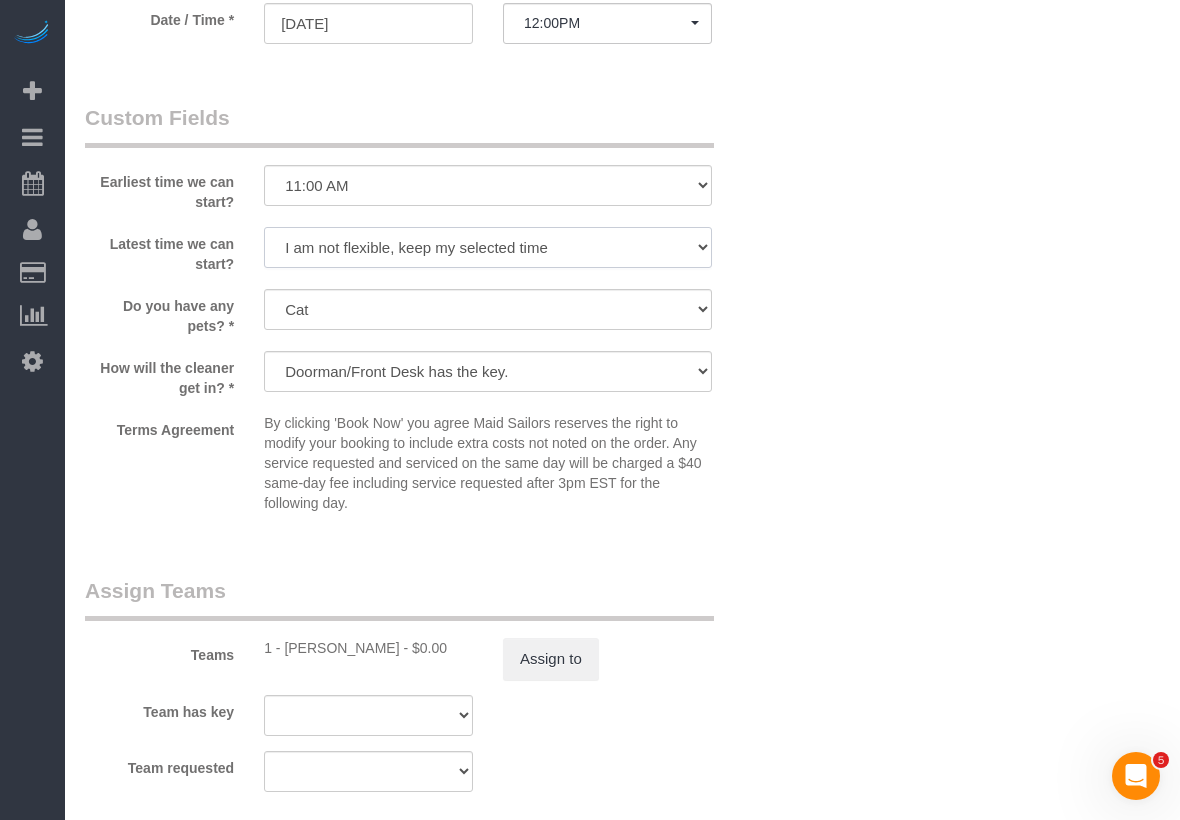 scroll, scrollTop: 2868, scrollLeft: 0, axis: vertical 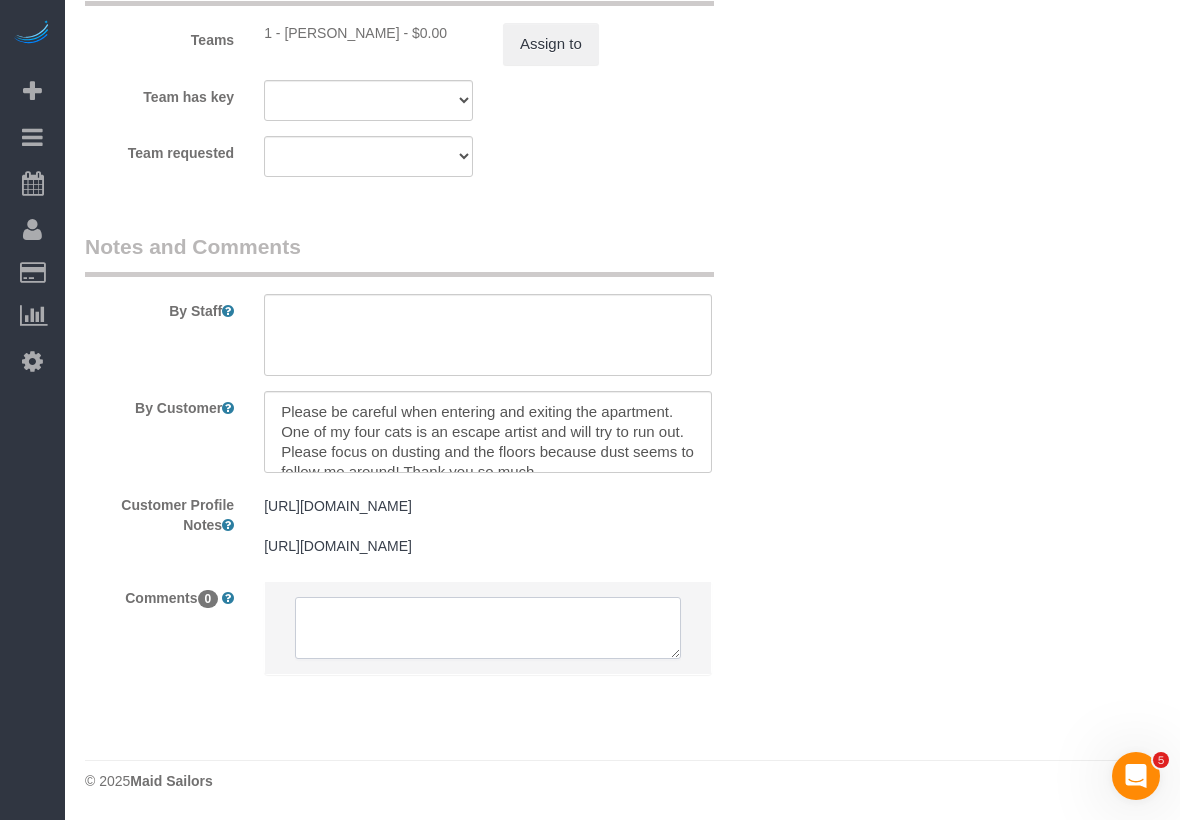 click at bounding box center [488, 628] 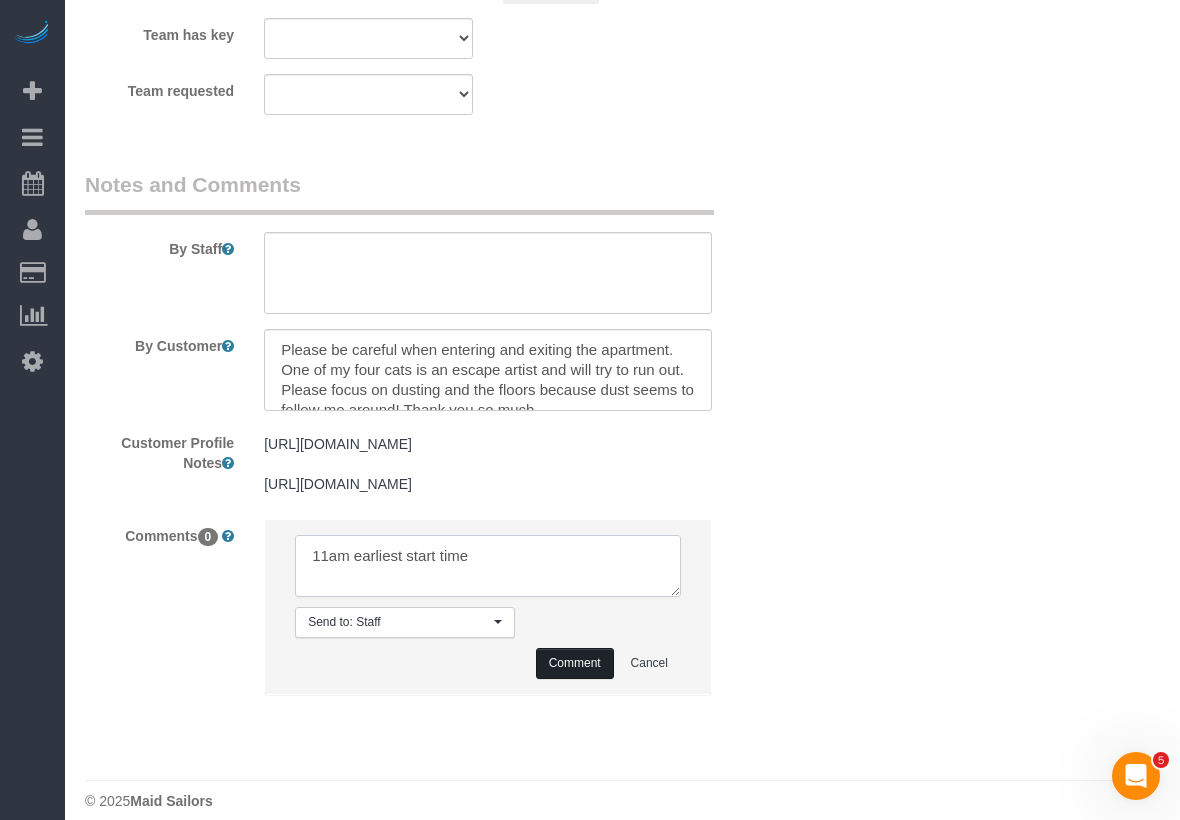 type on "11am earliest start time" 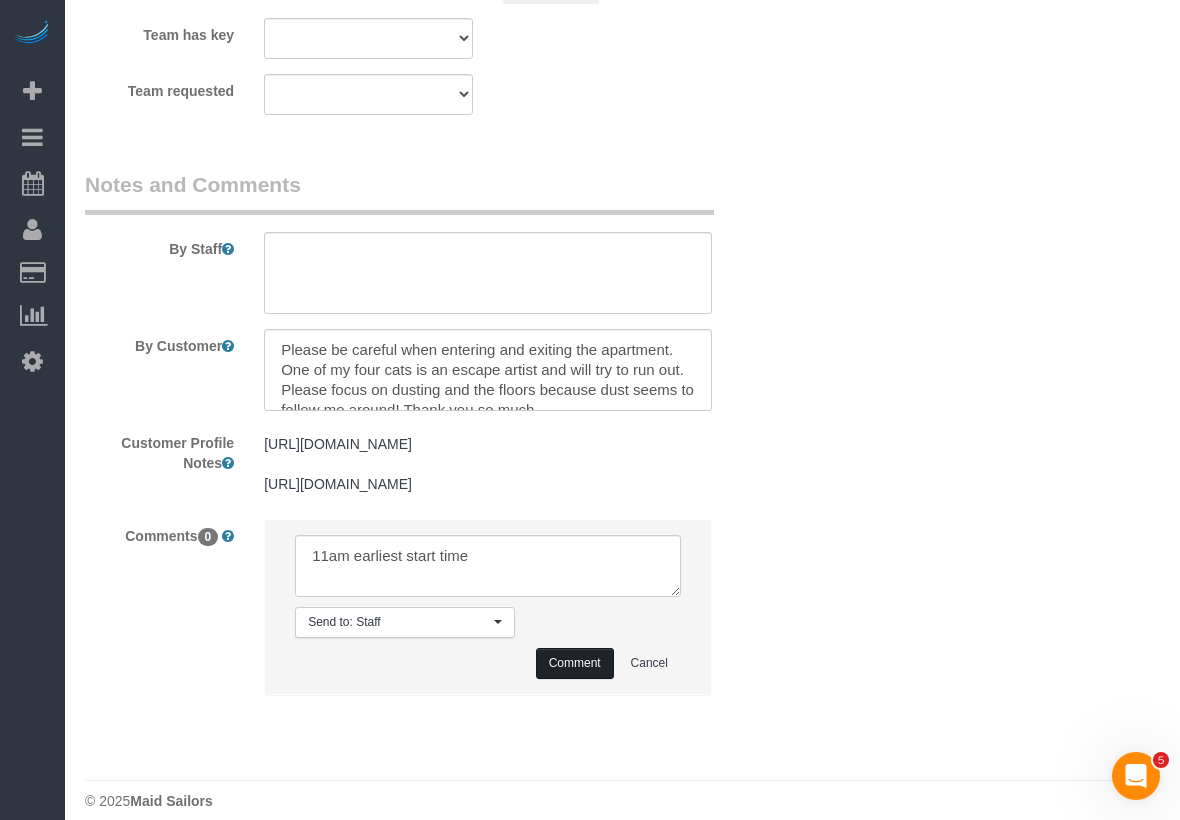 click on "Comment" at bounding box center (575, 663) 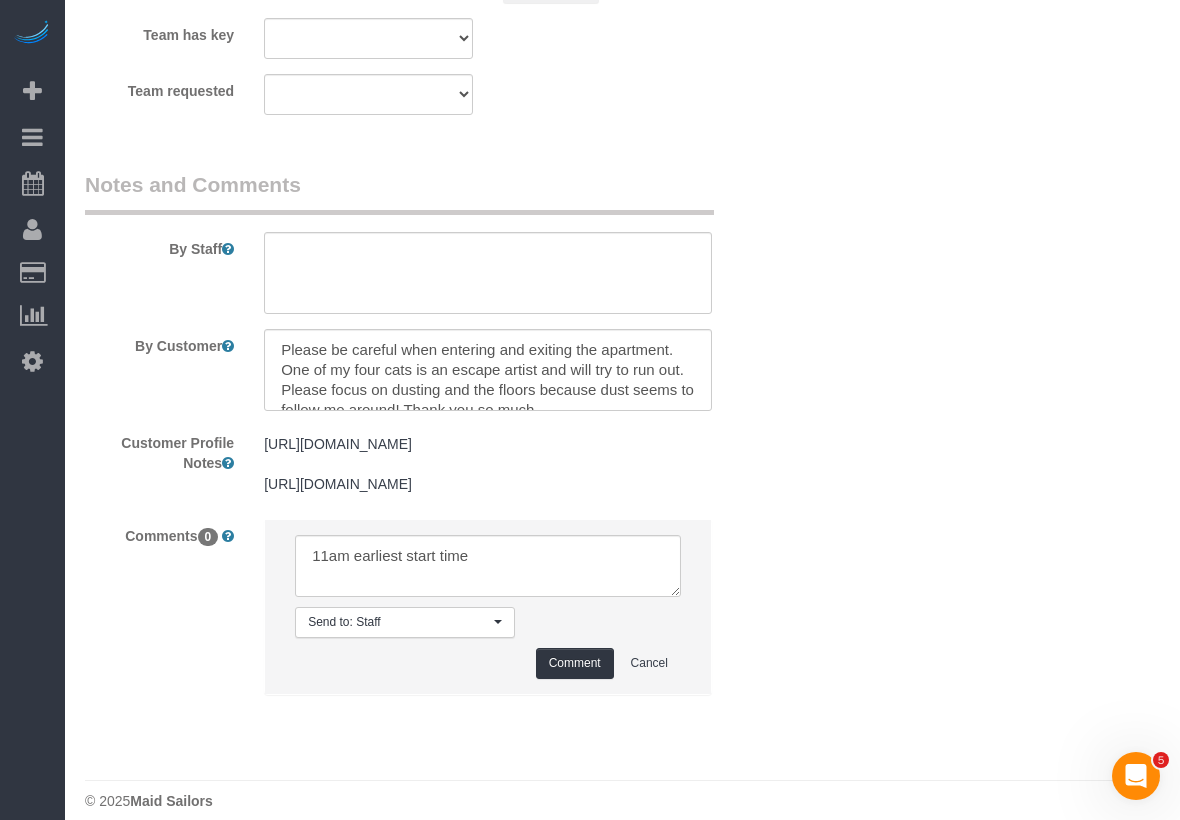 type 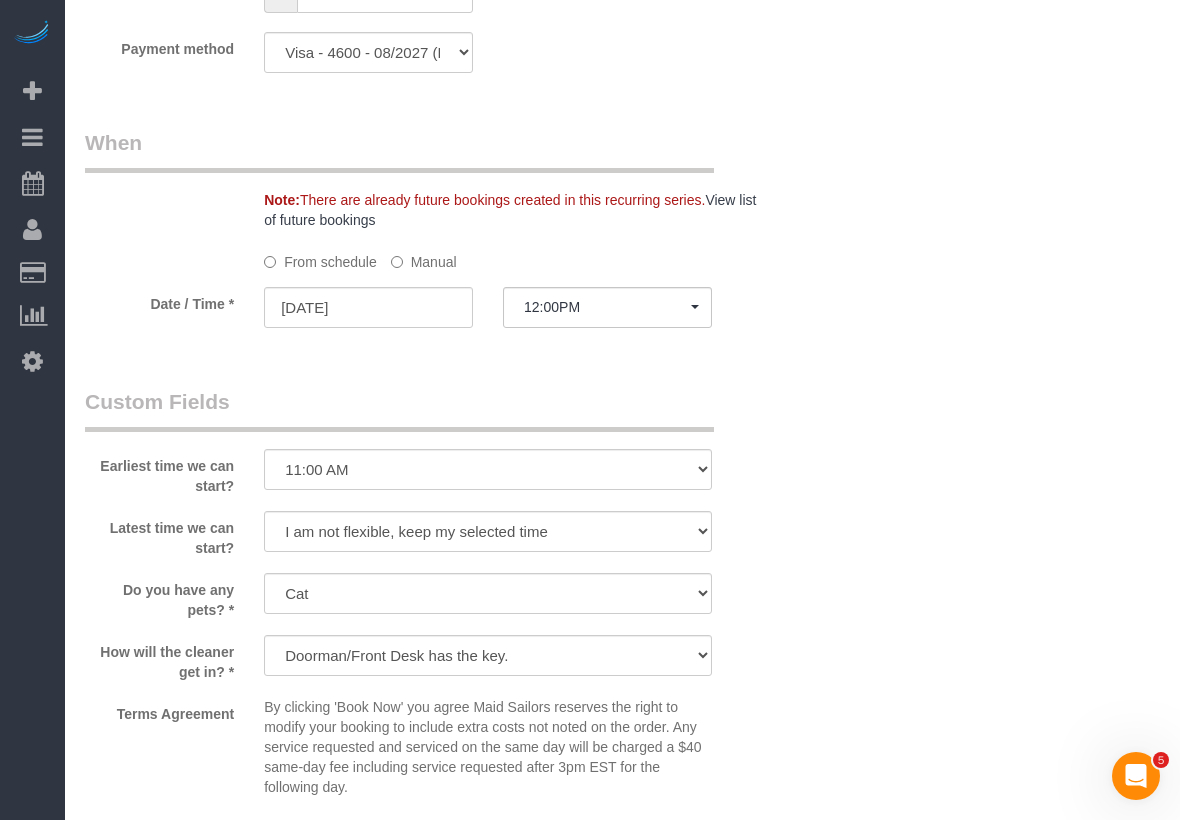 scroll, scrollTop: 1874, scrollLeft: 0, axis: vertical 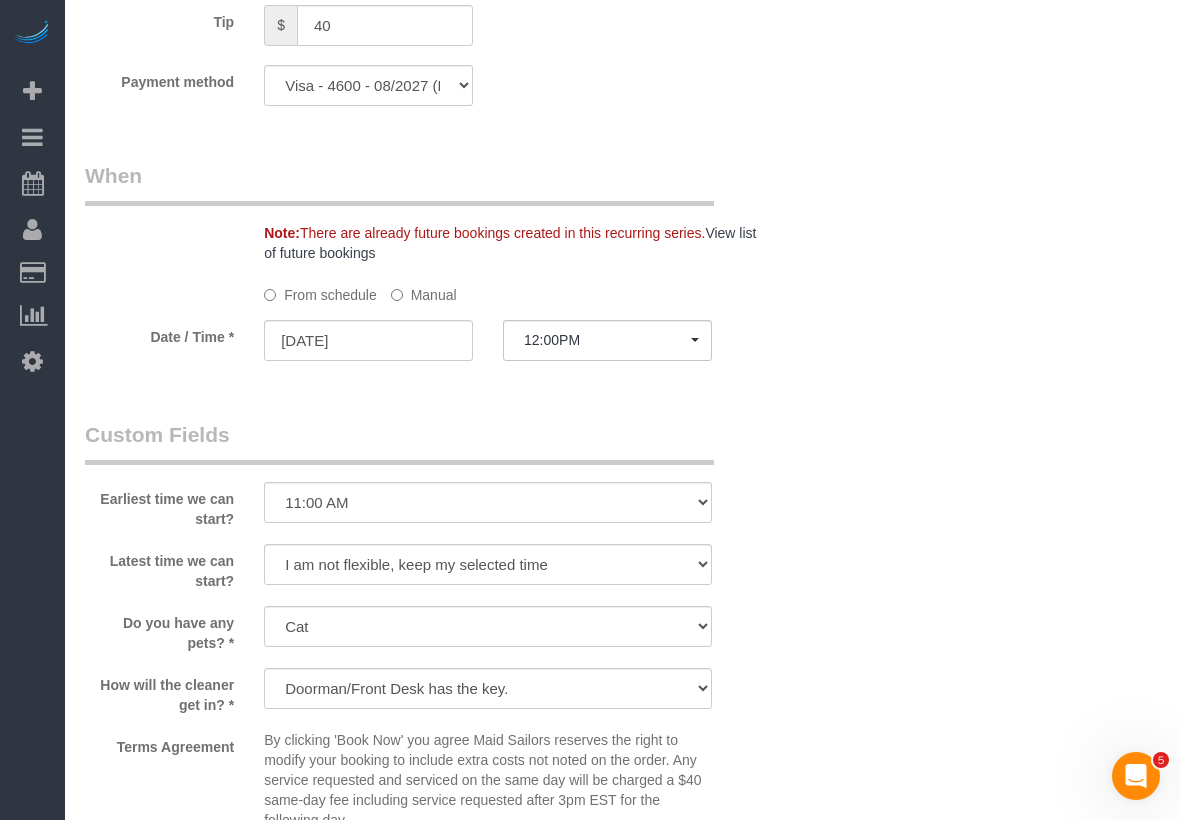 click on "Manual" 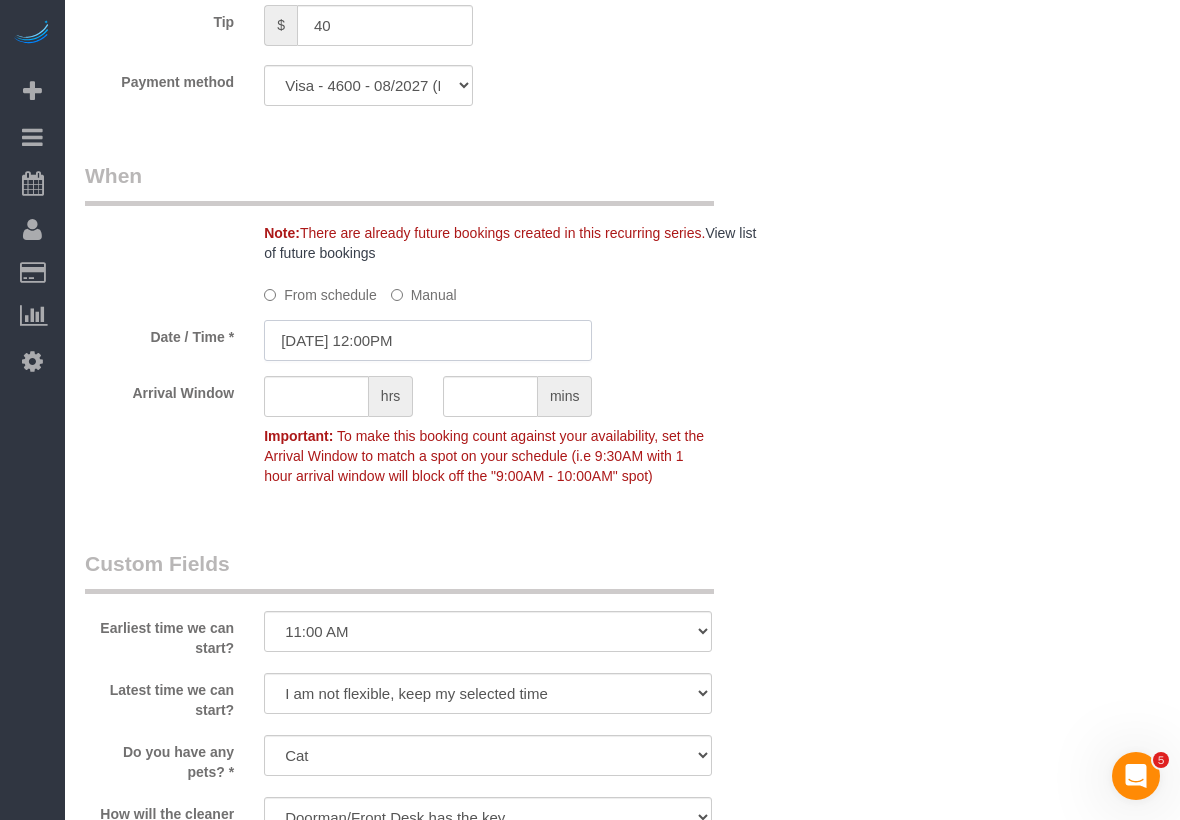 click on "07/03/2025 12:00PM" at bounding box center (428, 340) 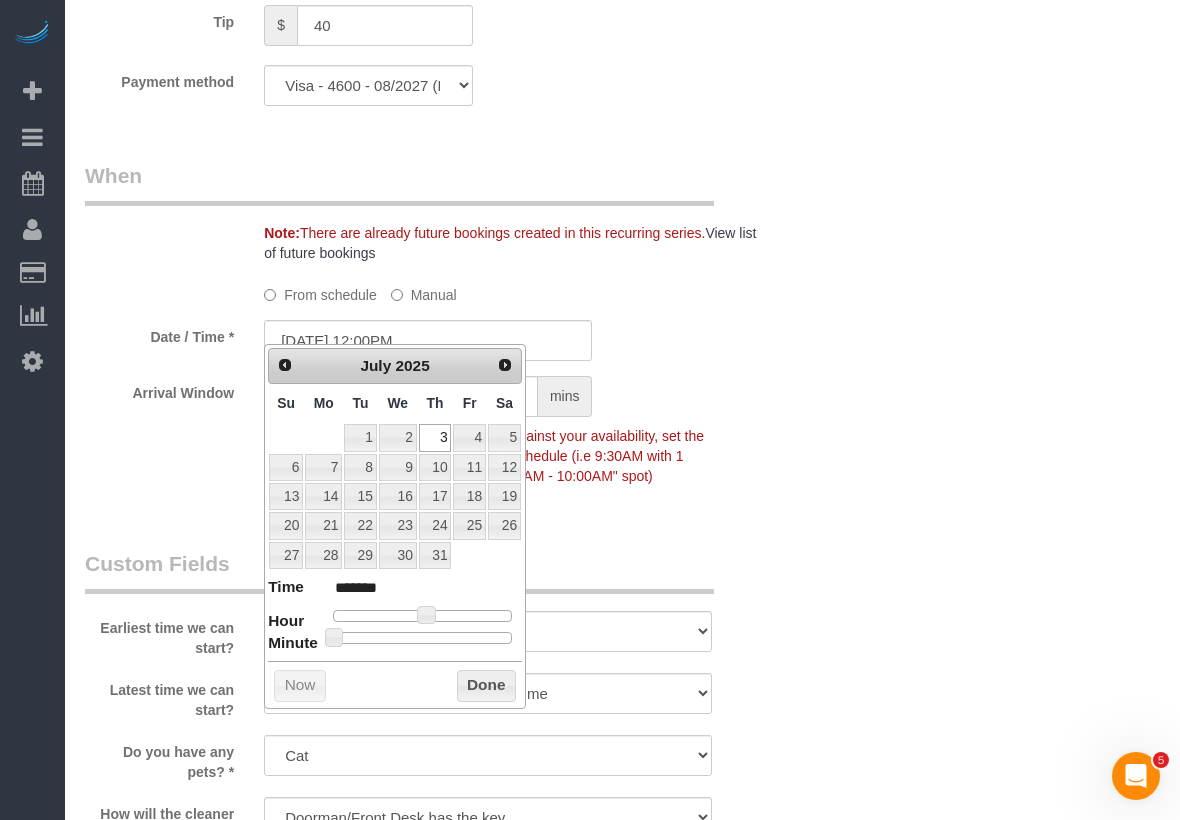click on "From schedule
Manual
Date / Time *
07/03/2025 12:00PM
Arrival Window
hrs
mins
Important:
To make this booking count against your availability, set the Arrival
Window to match a spot on your schedule (i.e 9:30AM with 1 hour arrival
window will block off the "9:00AM - 10:00AM" spot)" 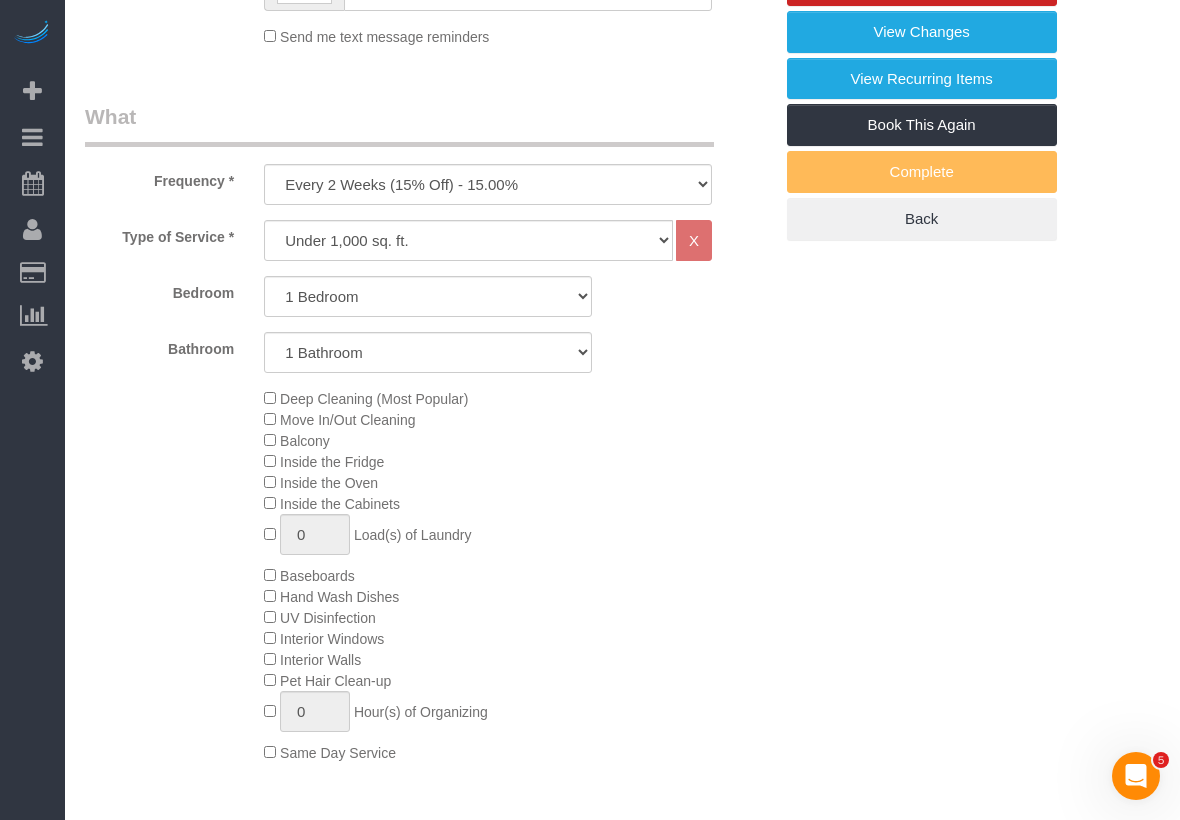scroll, scrollTop: 0, scrollLeft: 0, axis: both 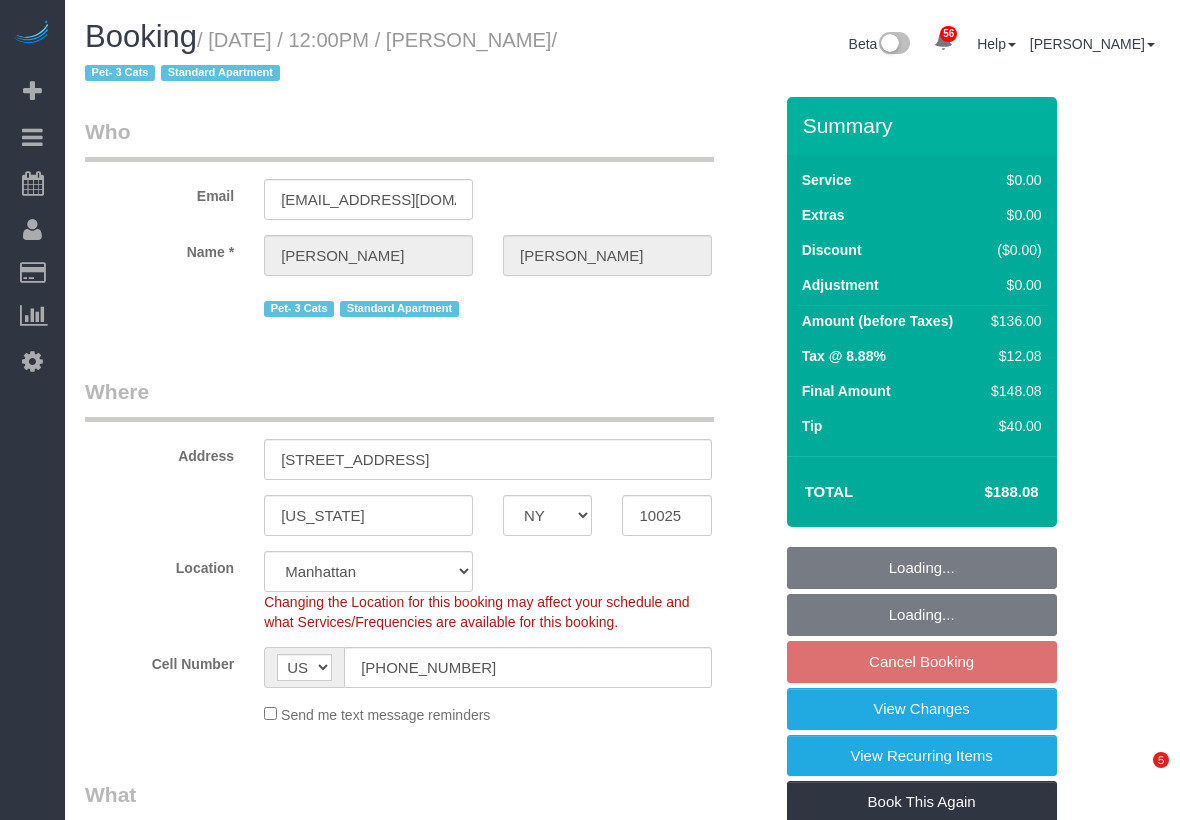 select on "NY" 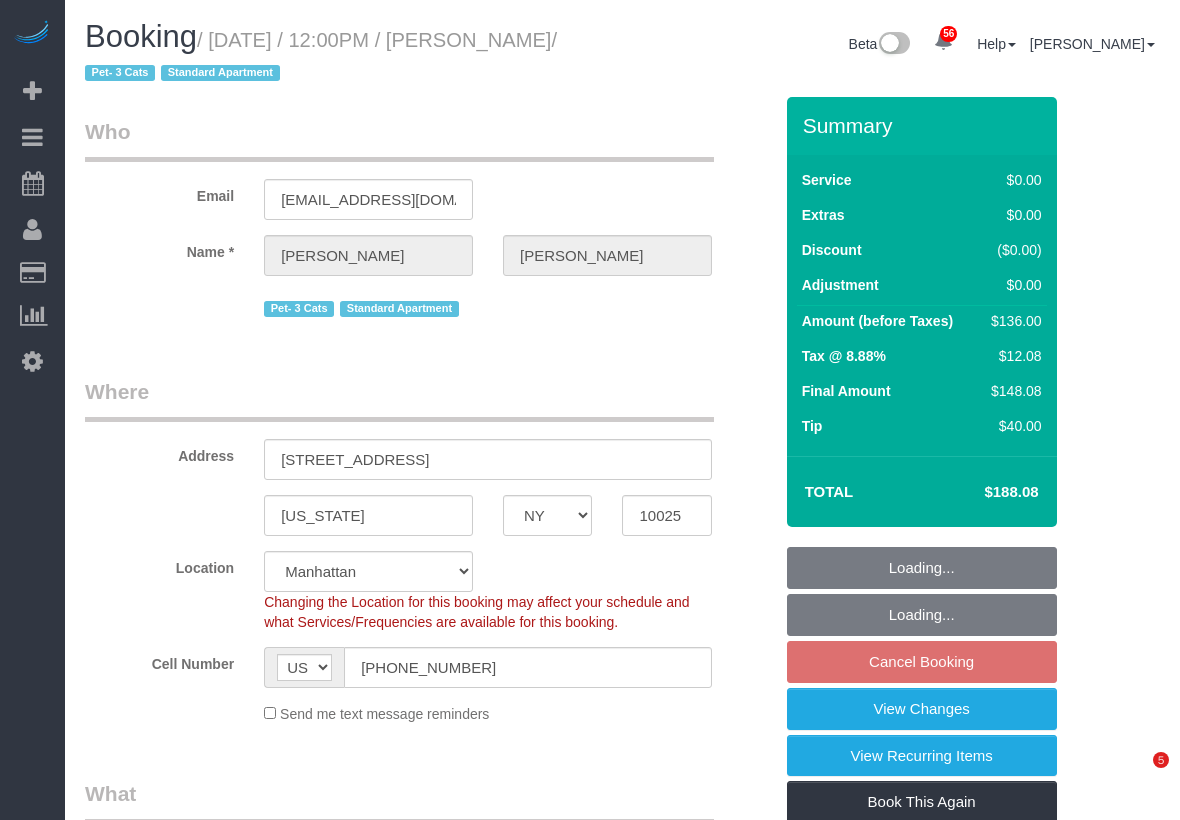 scroll, scrollTop: 0, scrollLeft: 0, axis: both 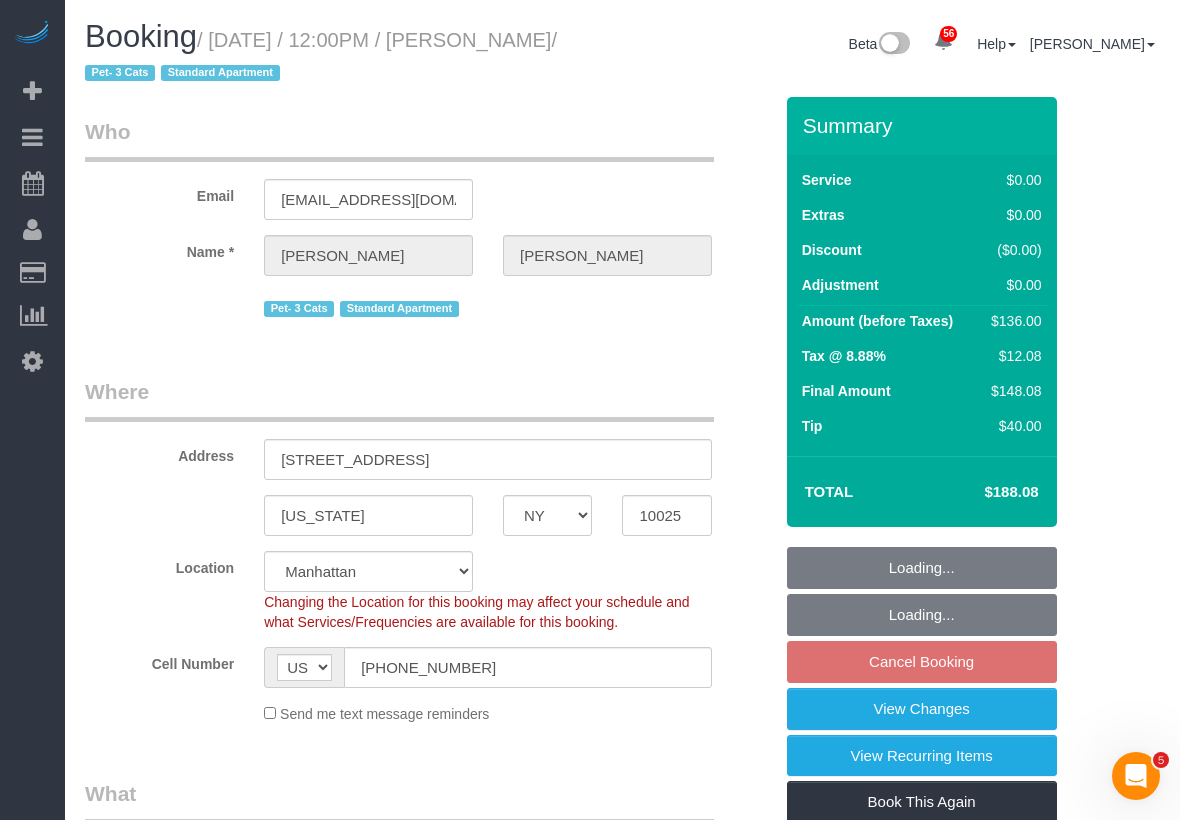 select on "string:stripe-pm_1P8RUe4VGloSiKo7HuCvSYae" 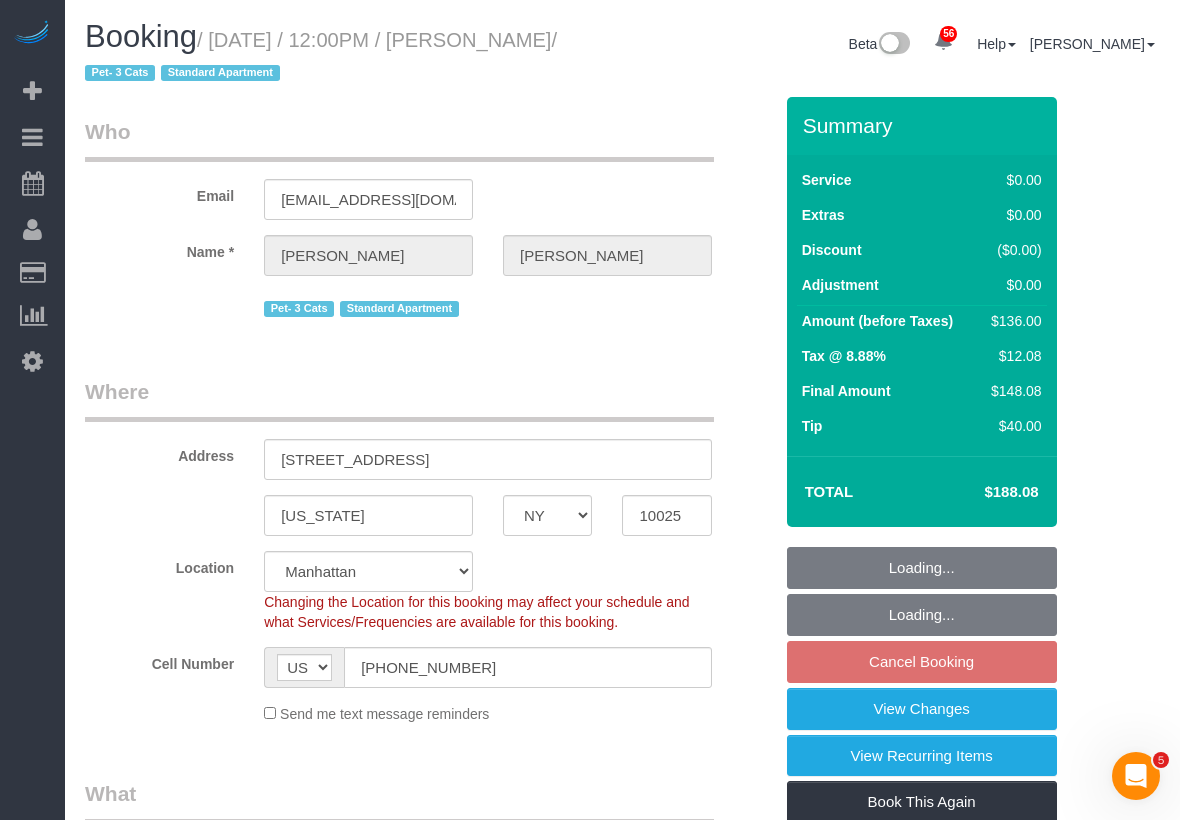 select on "object:997" 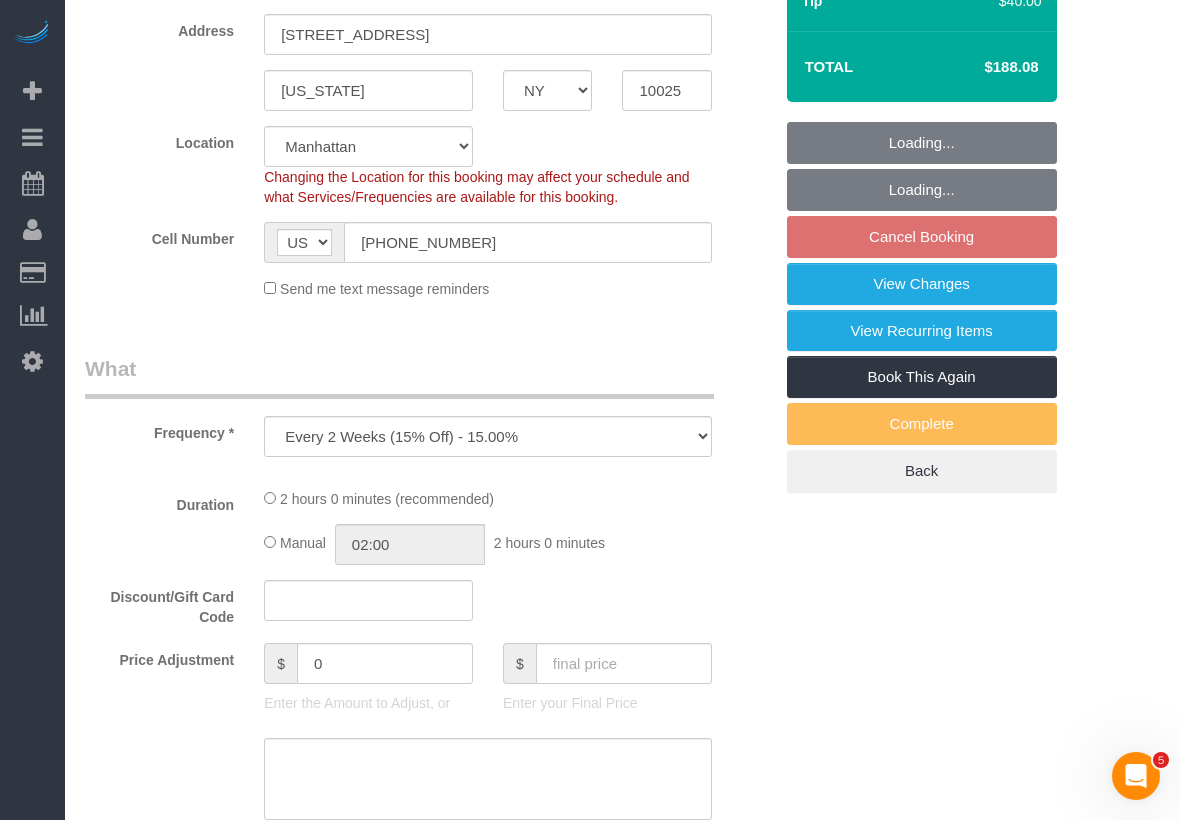 select on "1" 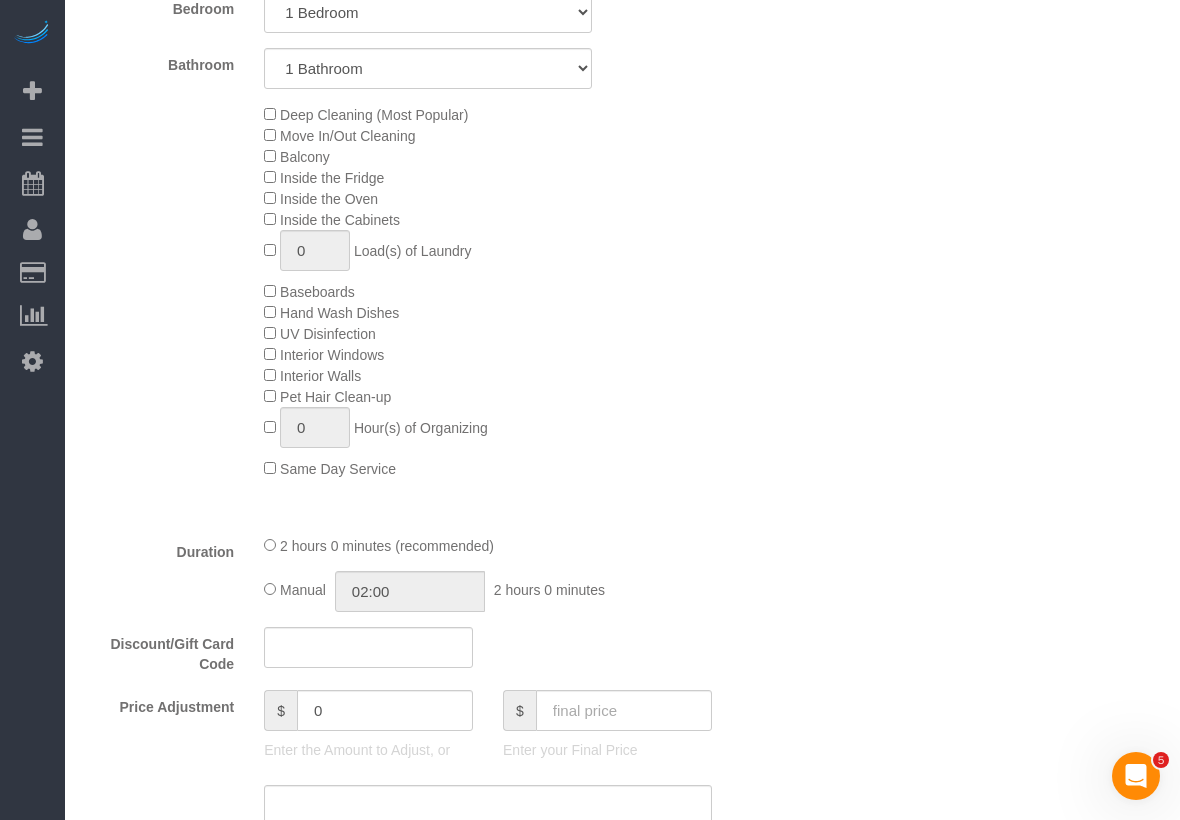 select on "spot3" 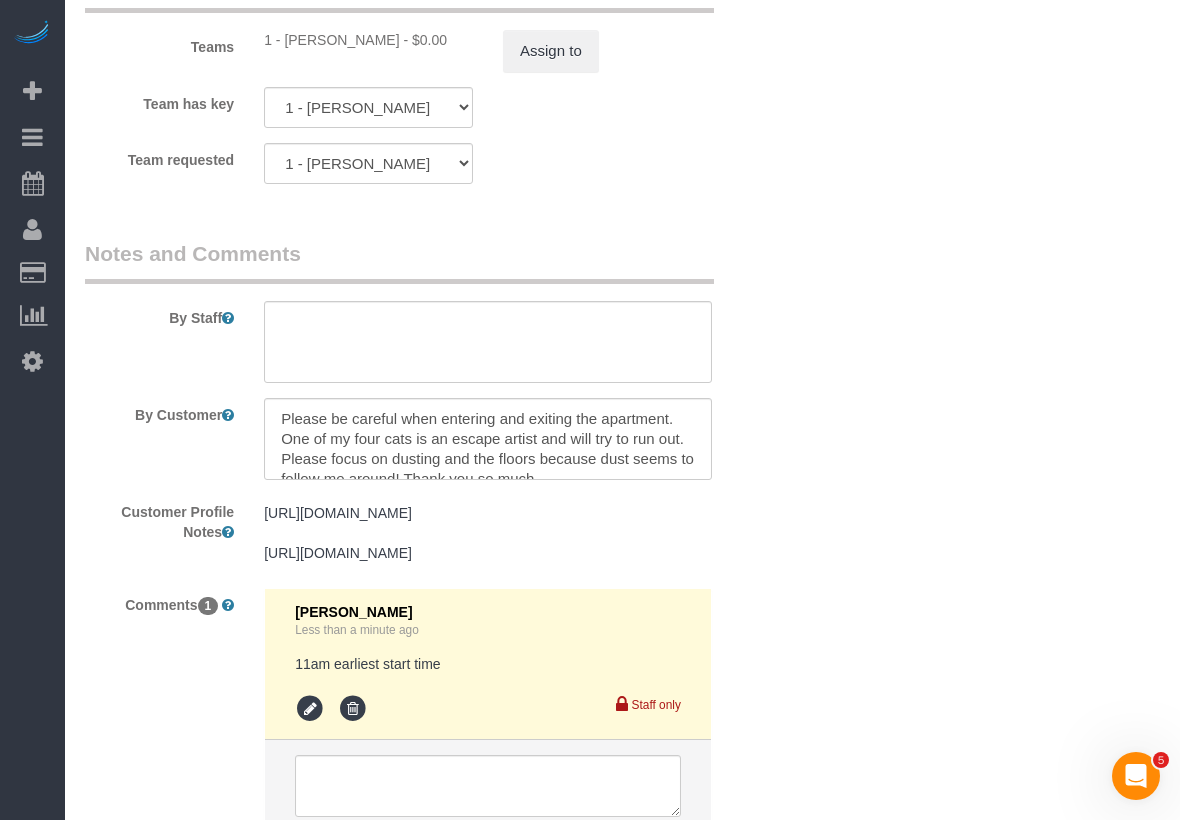 scroll, scrollTop: 3017, scrollLeft: 0, axis: vertical 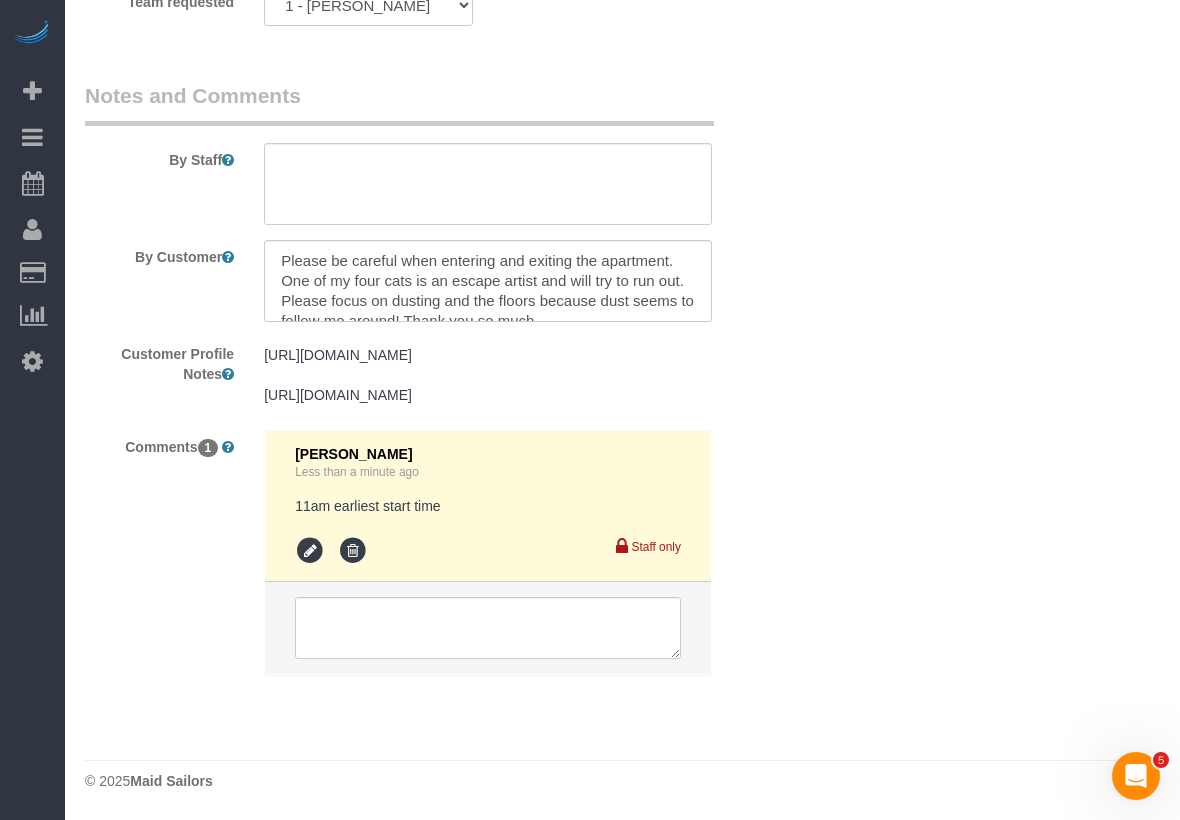 click at bounding box center [353, 551] 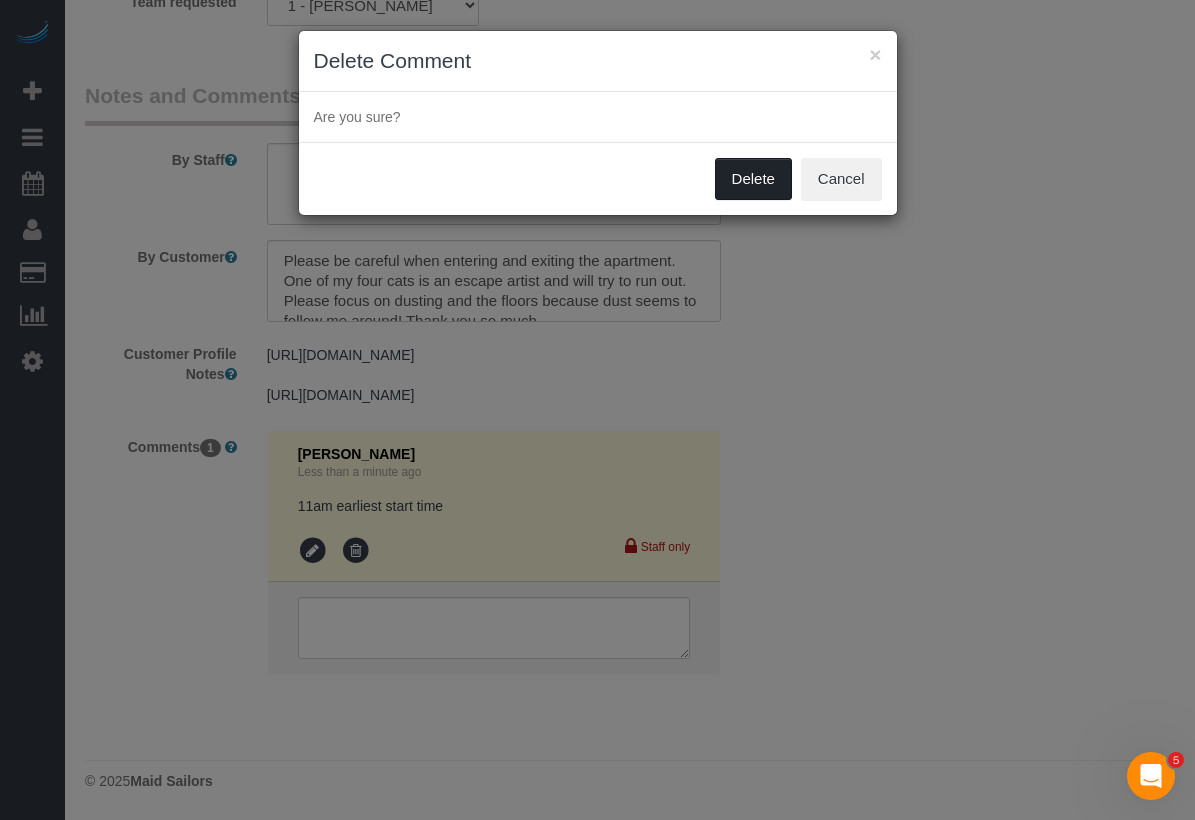 click on "Delete" at bounding box center (753, 179) 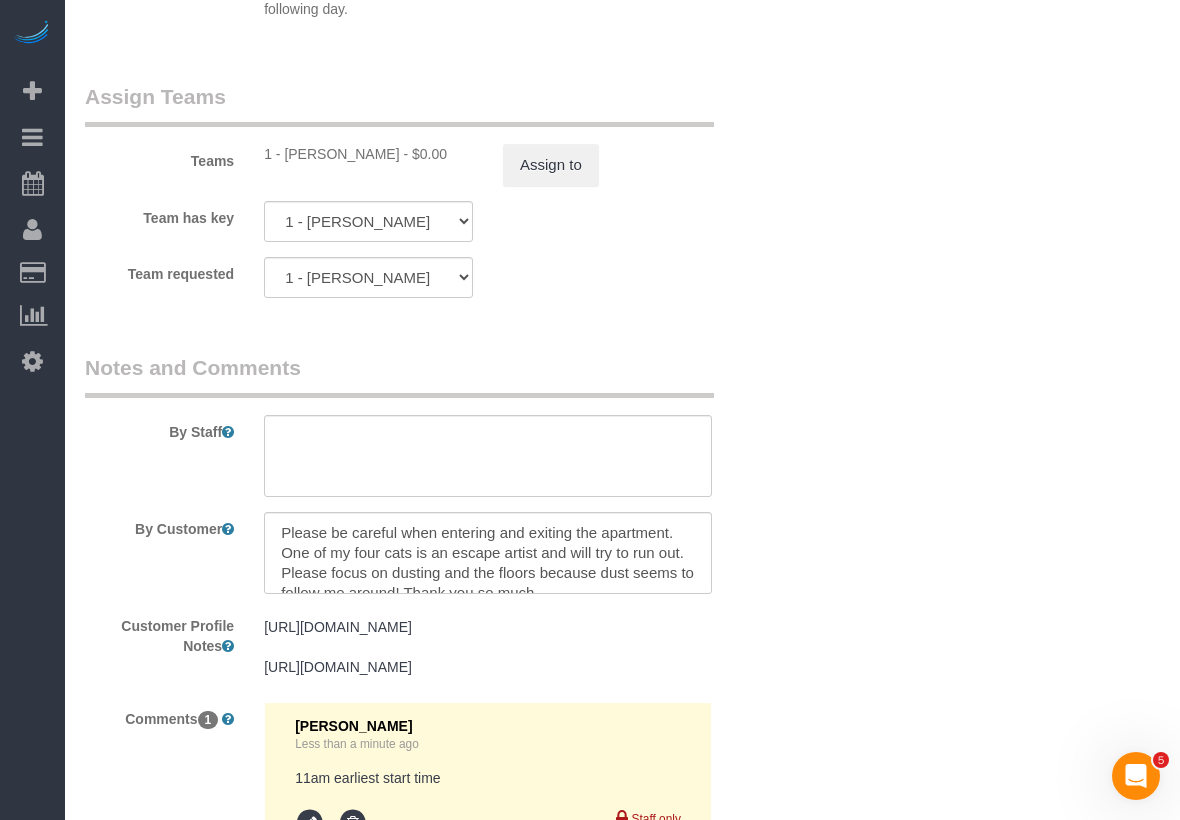 scroll, scrollTop: 3017, scrollLeft: 0, axis: vertical 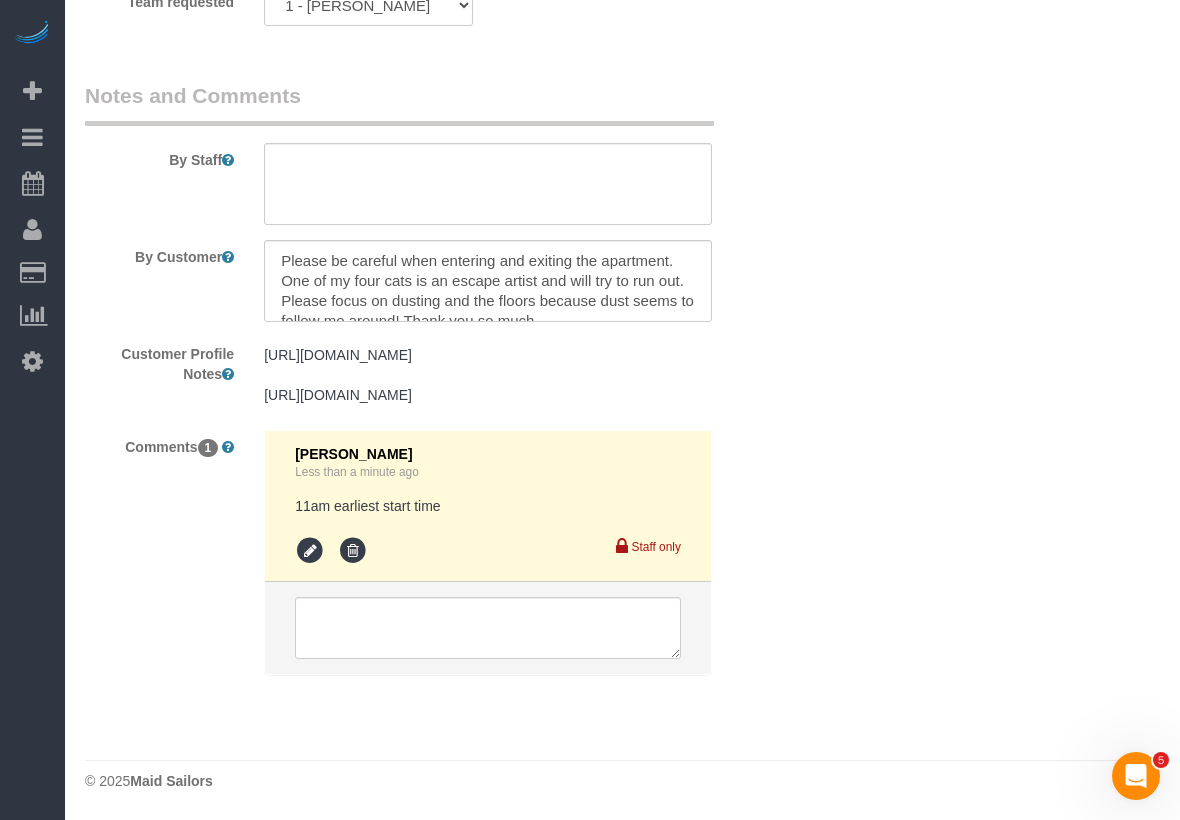 click on "Who
Email
blainecbentsen@gmail.com
Name *
Blaine
Bentsen
Pet- 3 Cats
Standard Apartment
Where
Address
27 West 96th Street #10B
New York
AK
AL
AR
AZ
CA
CO
CT
DC
DE
FL
GA
HI
IA
ID
IL
IN
KS
KY
LA
MA
MD
ME
MI
MN
MO
MS
MT" at bounding box center (622, -1055) 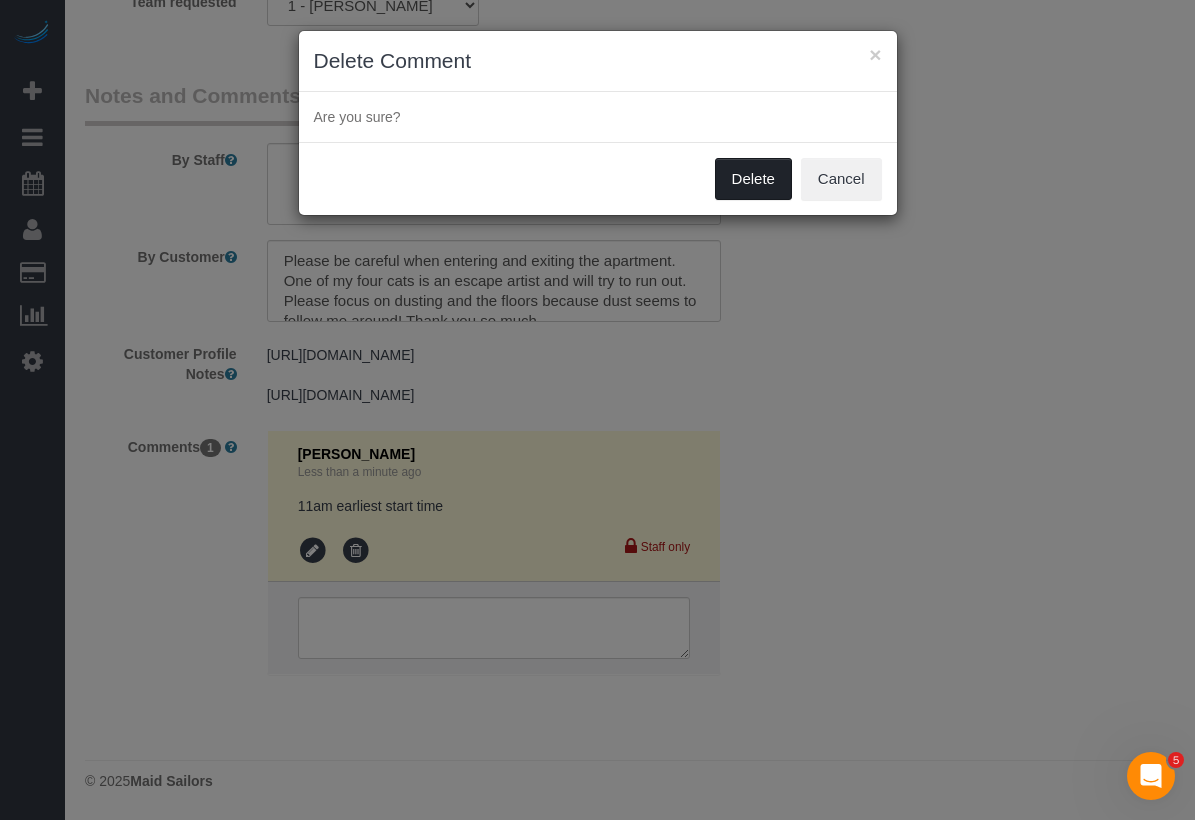 click on "Delete" at bounding box center [753, 179] 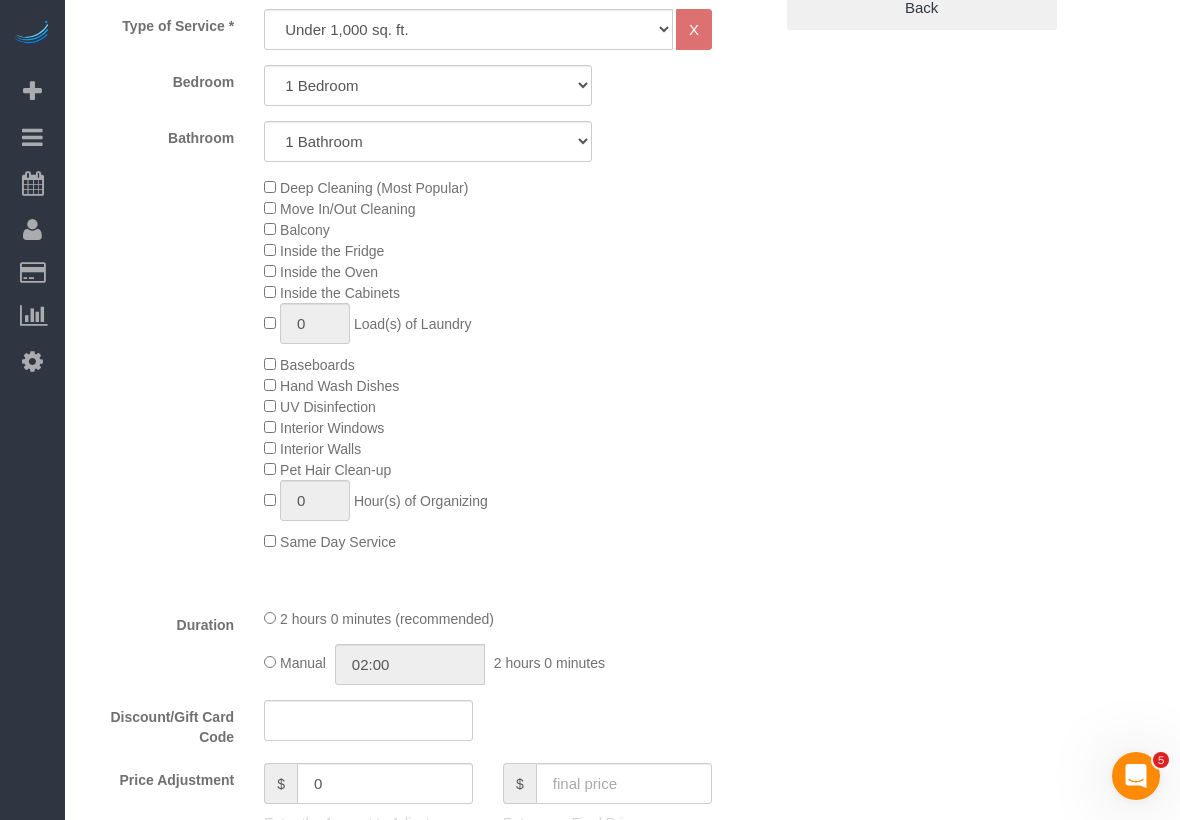 scroll, scrollTop: 420, scrollLeft: 0, axis: vertical 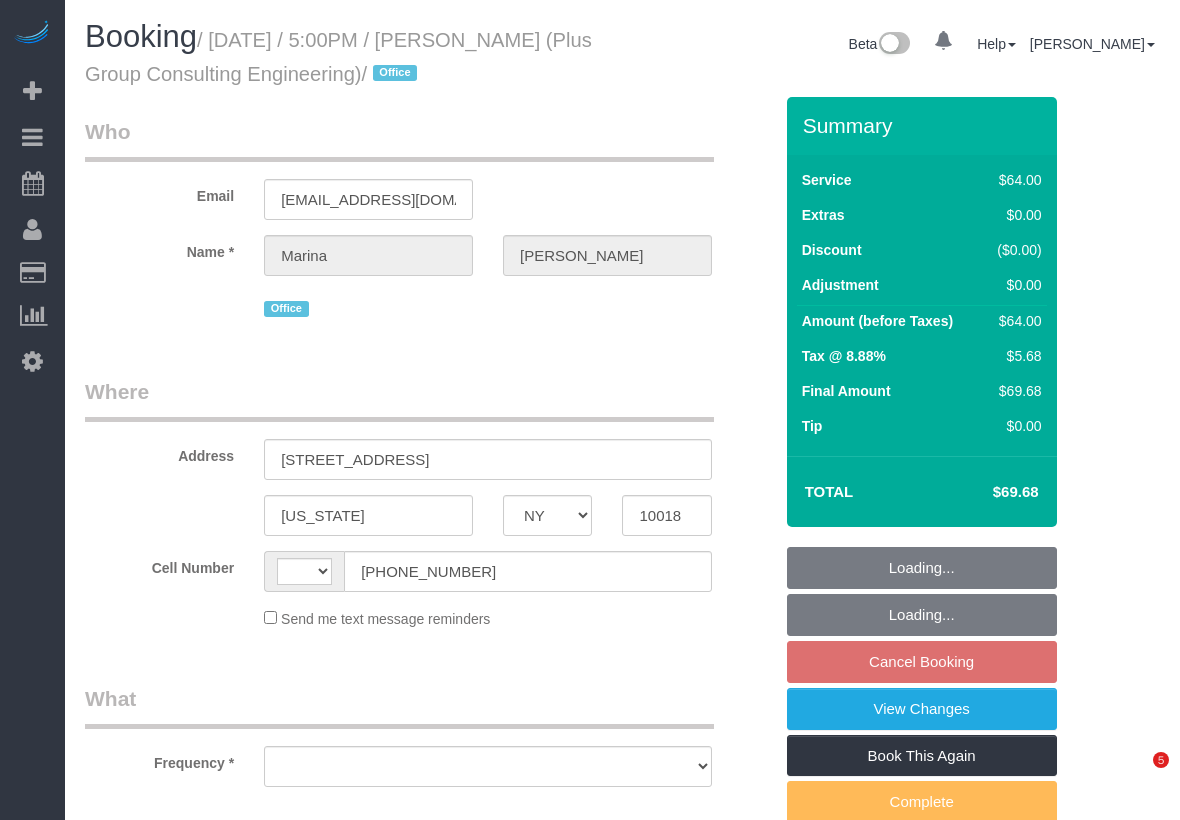 select on "NY" 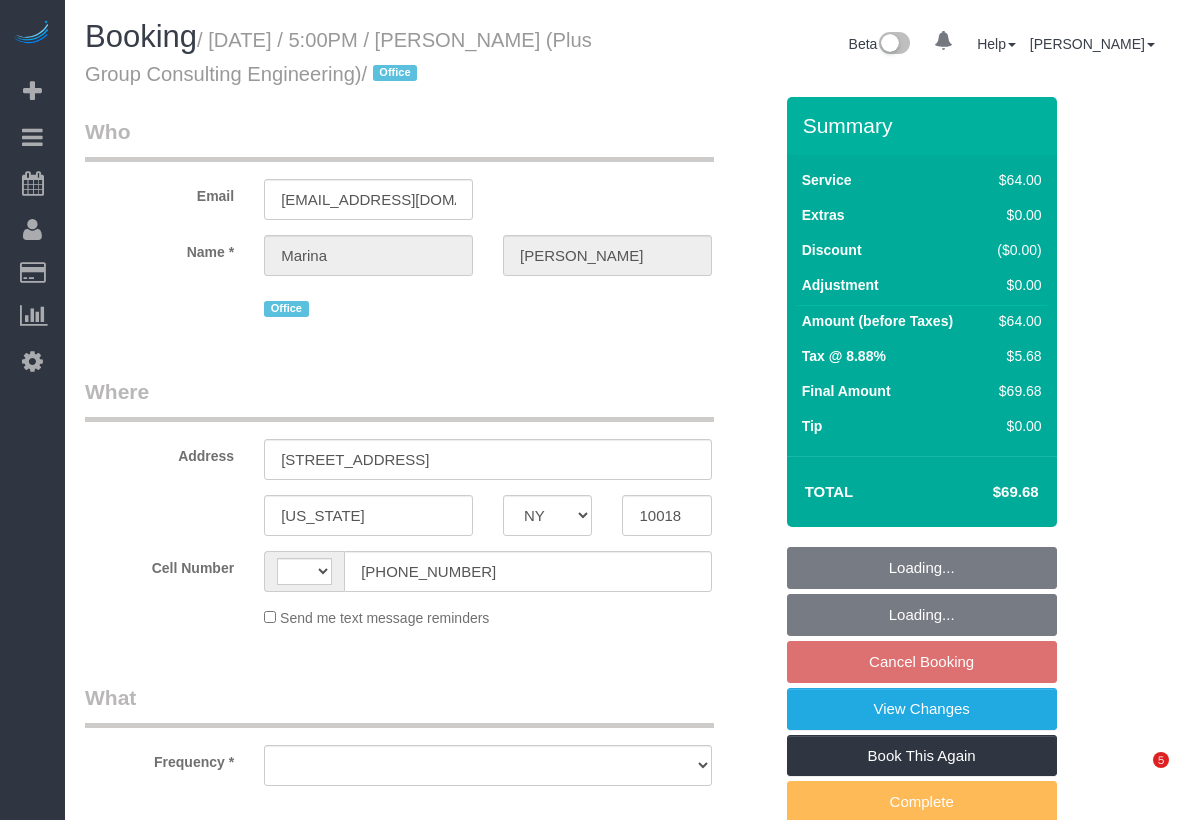 scroll, scrollTop: 0, scrollLeft: 0, axis: both 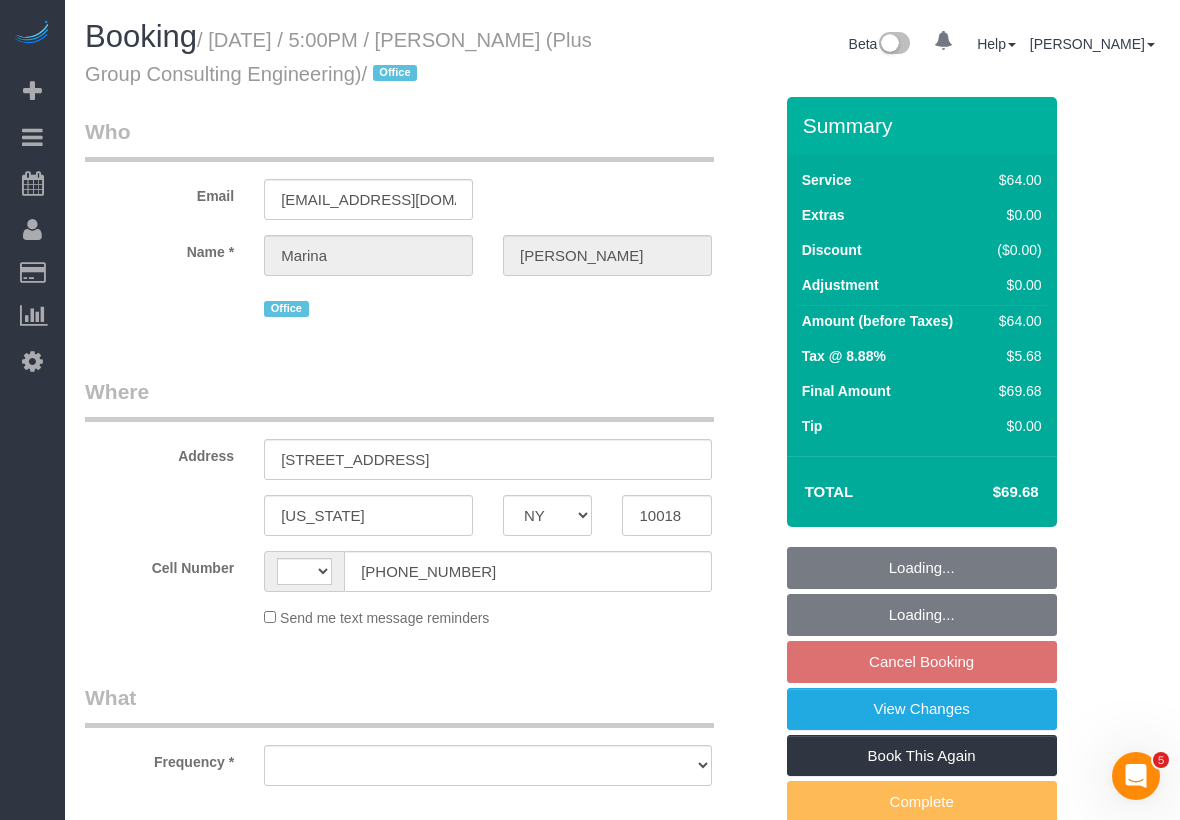 select on "string:stripe-pm_1QD6Ot4VGloSiKo7JaeKjUAM" 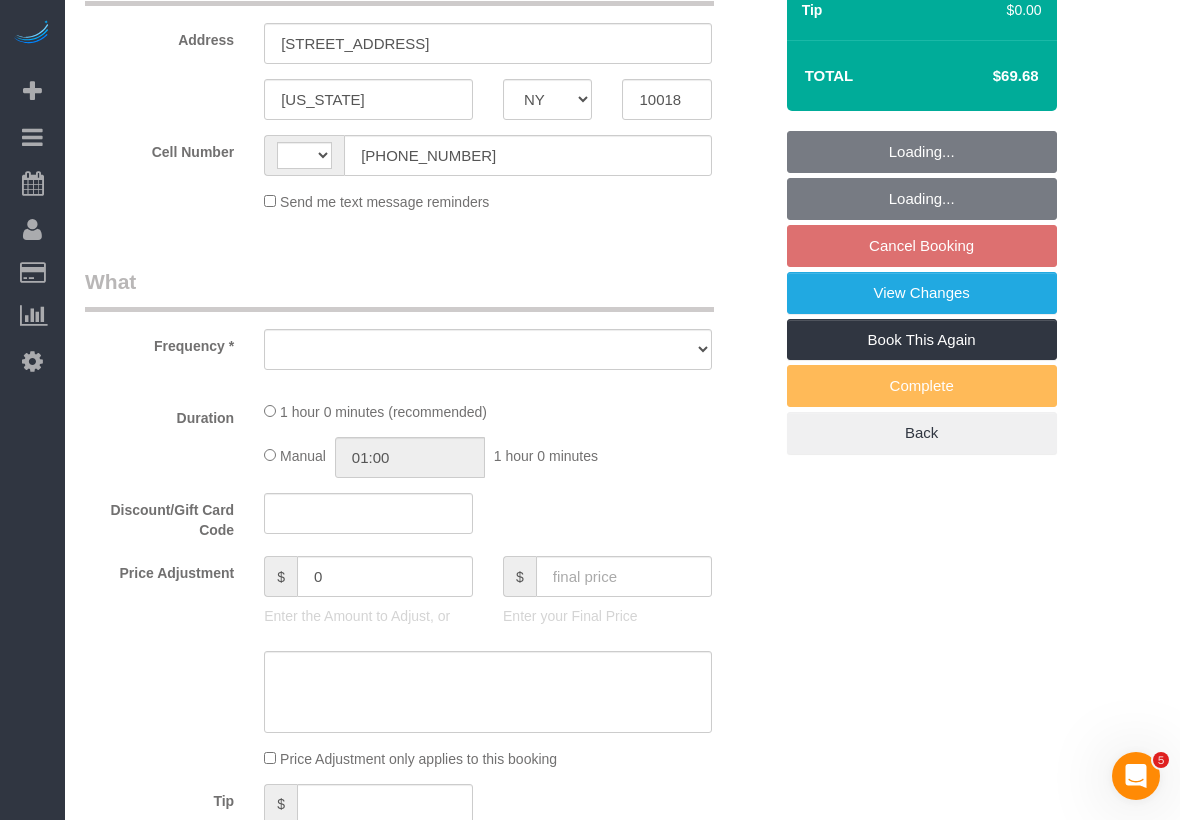 select on "string:[GEOGRAPHIC_DATA]" 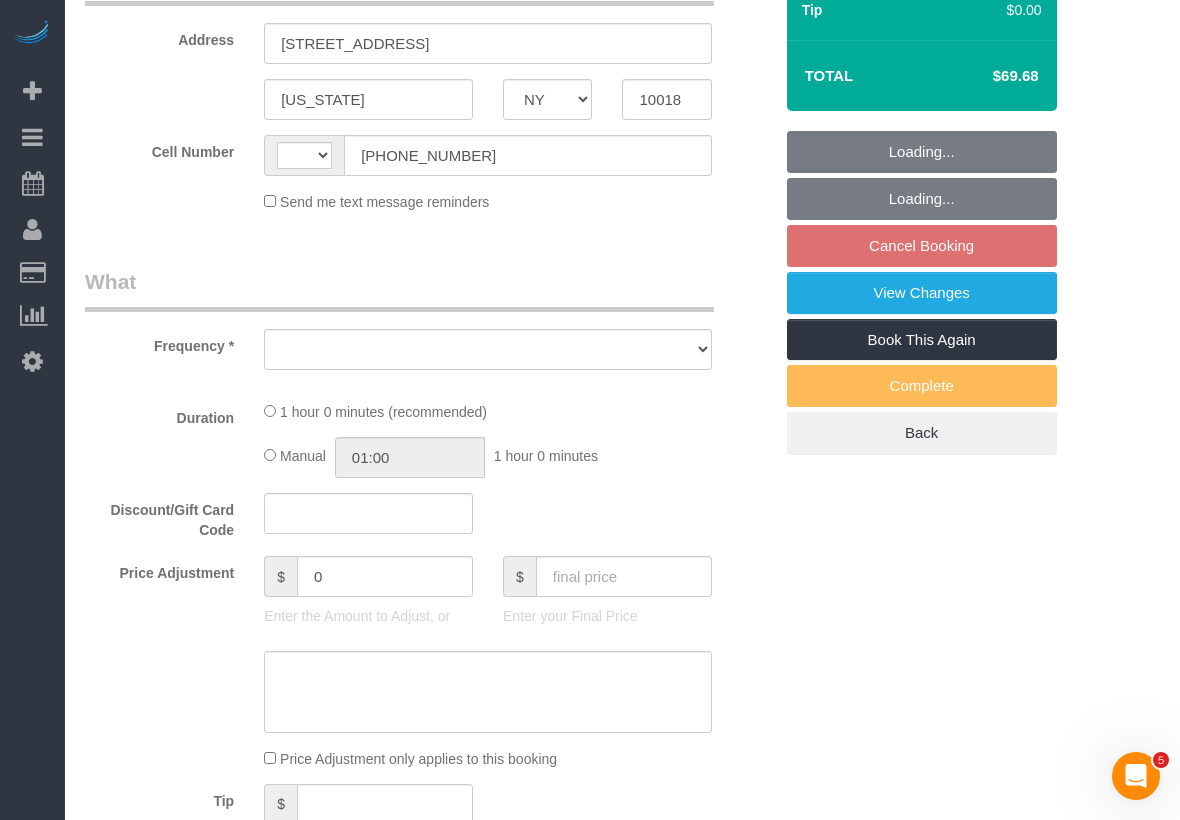 select on "object:815" 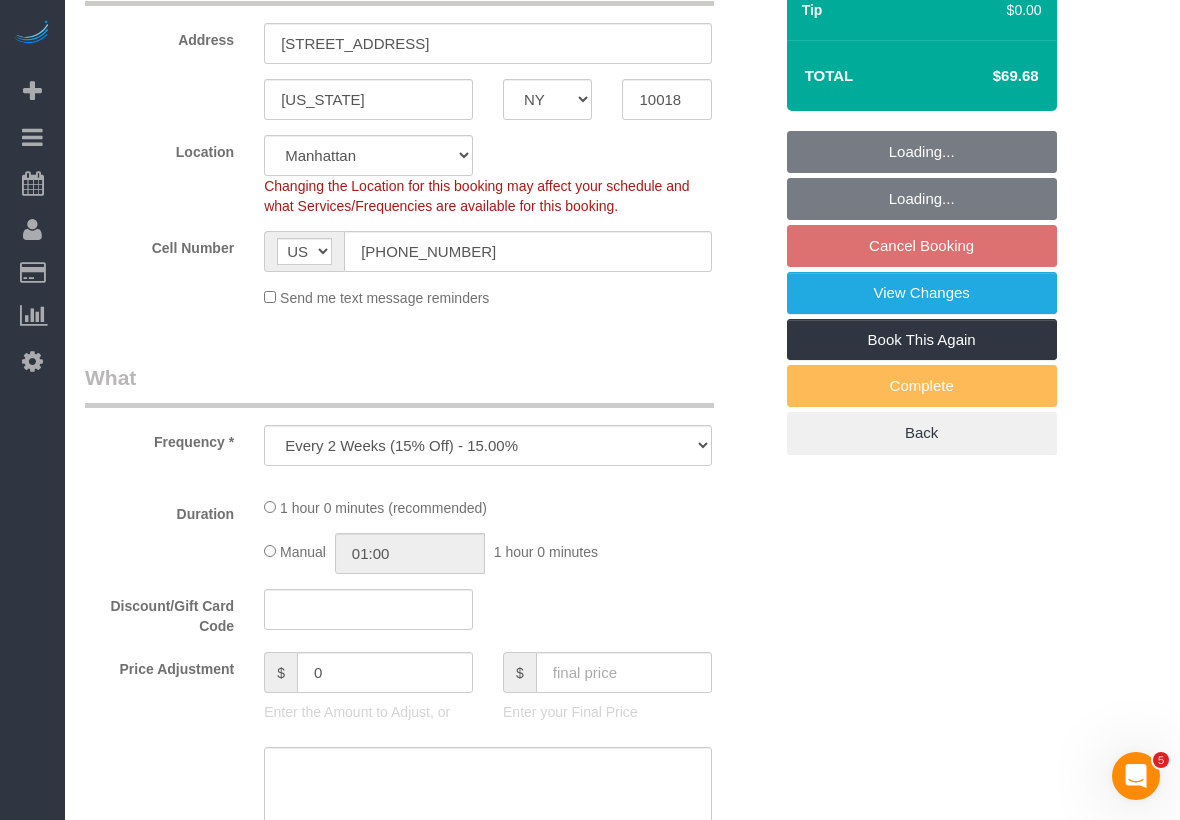 select on "object:1479" 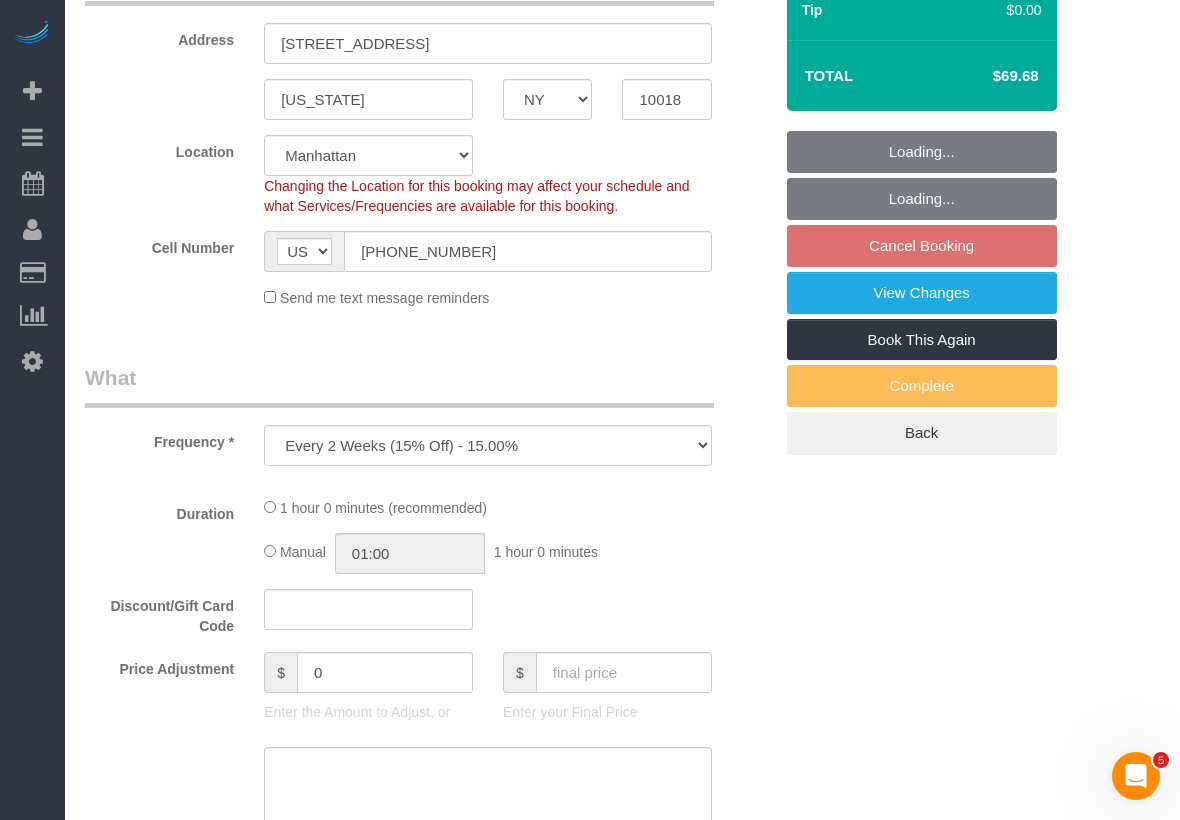 select on "spot8" 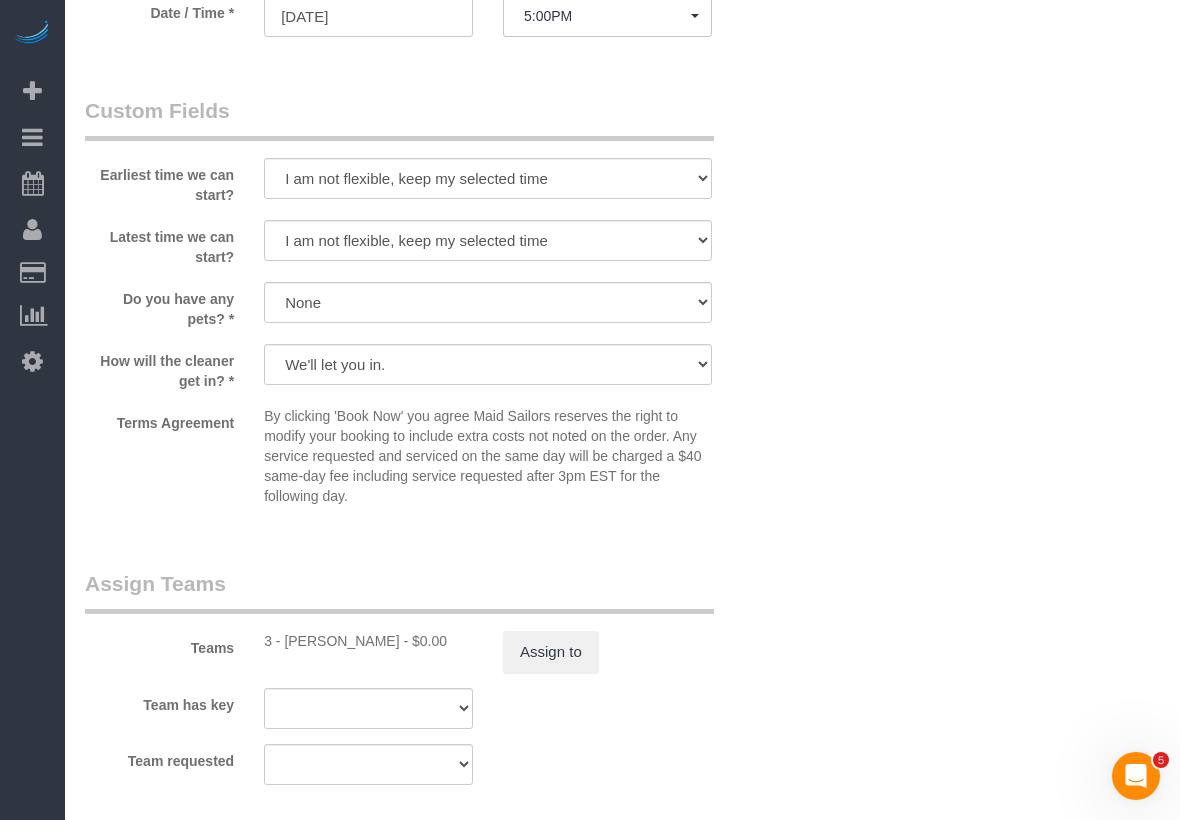 scroll, scrollTop: 2279, scrollLeft: 0, axis: vertical 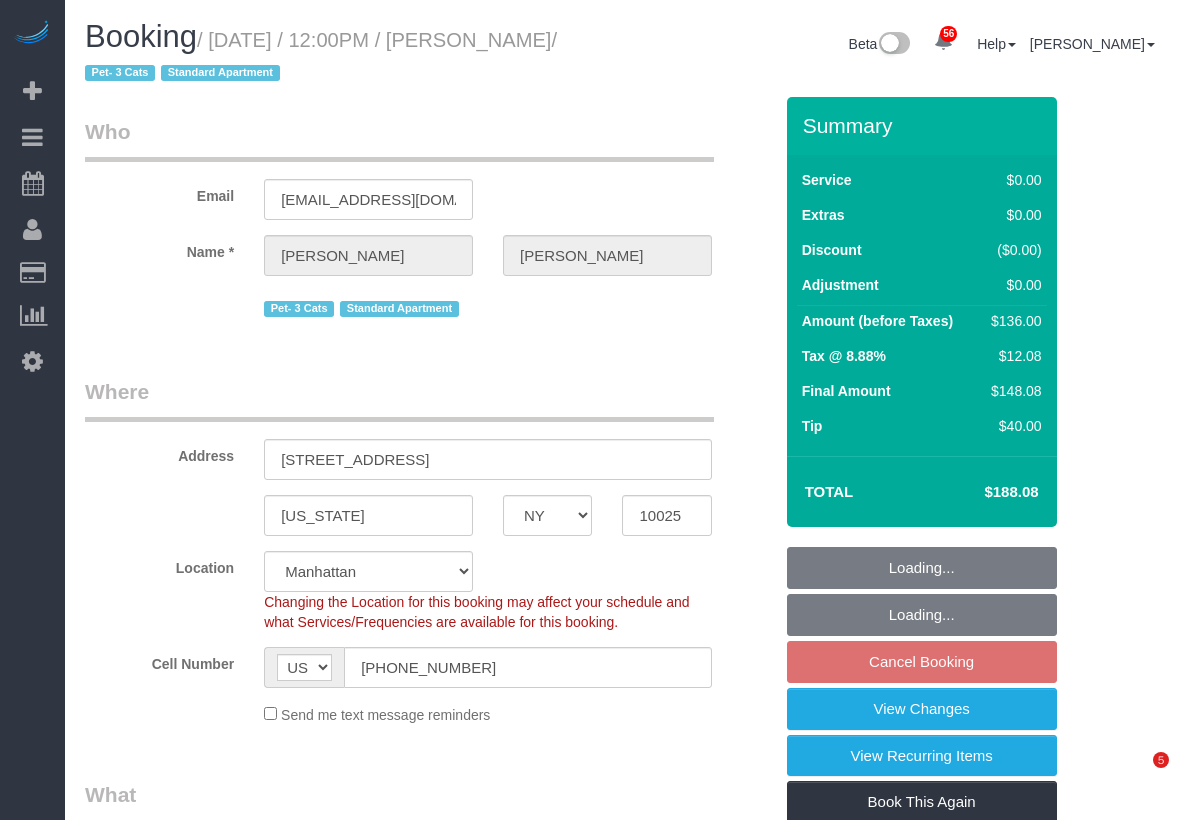 select on "NY" 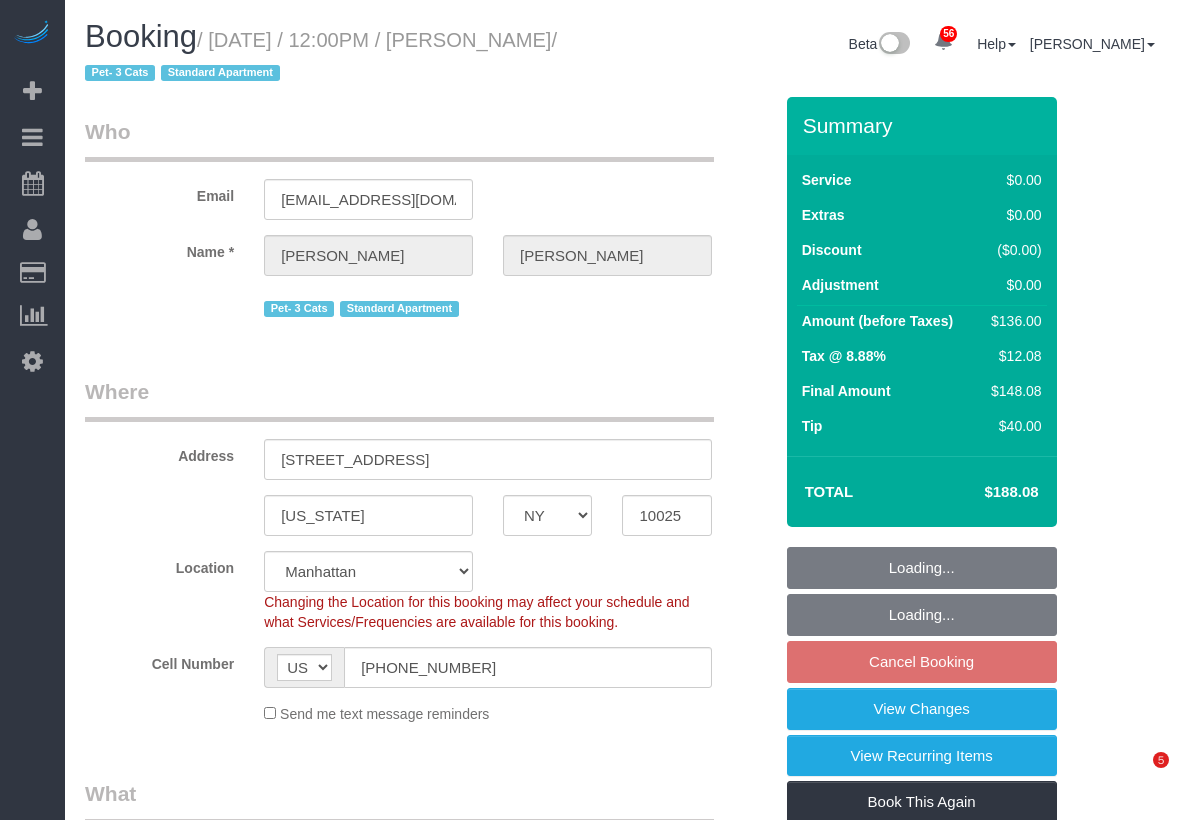 scroll, scrollTop: 206, scrollLeft: 0, axis: vertical 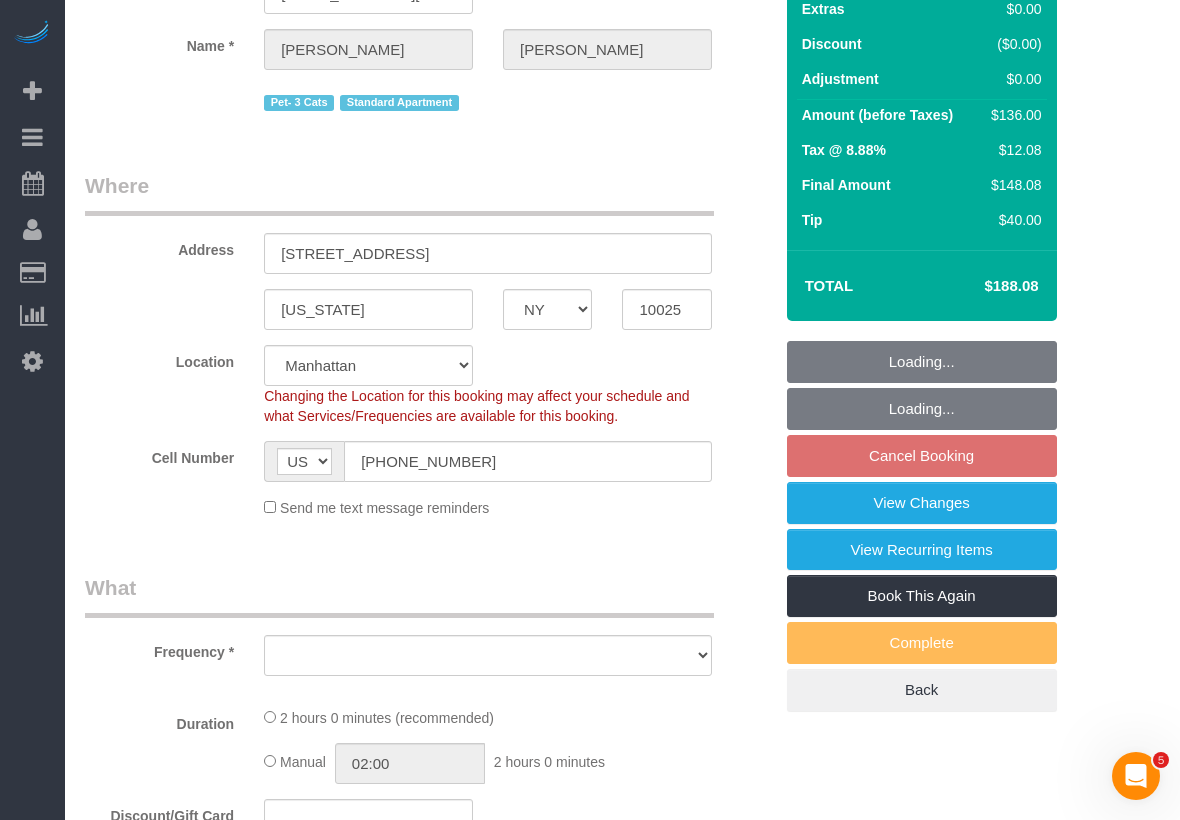 select on "object:934" 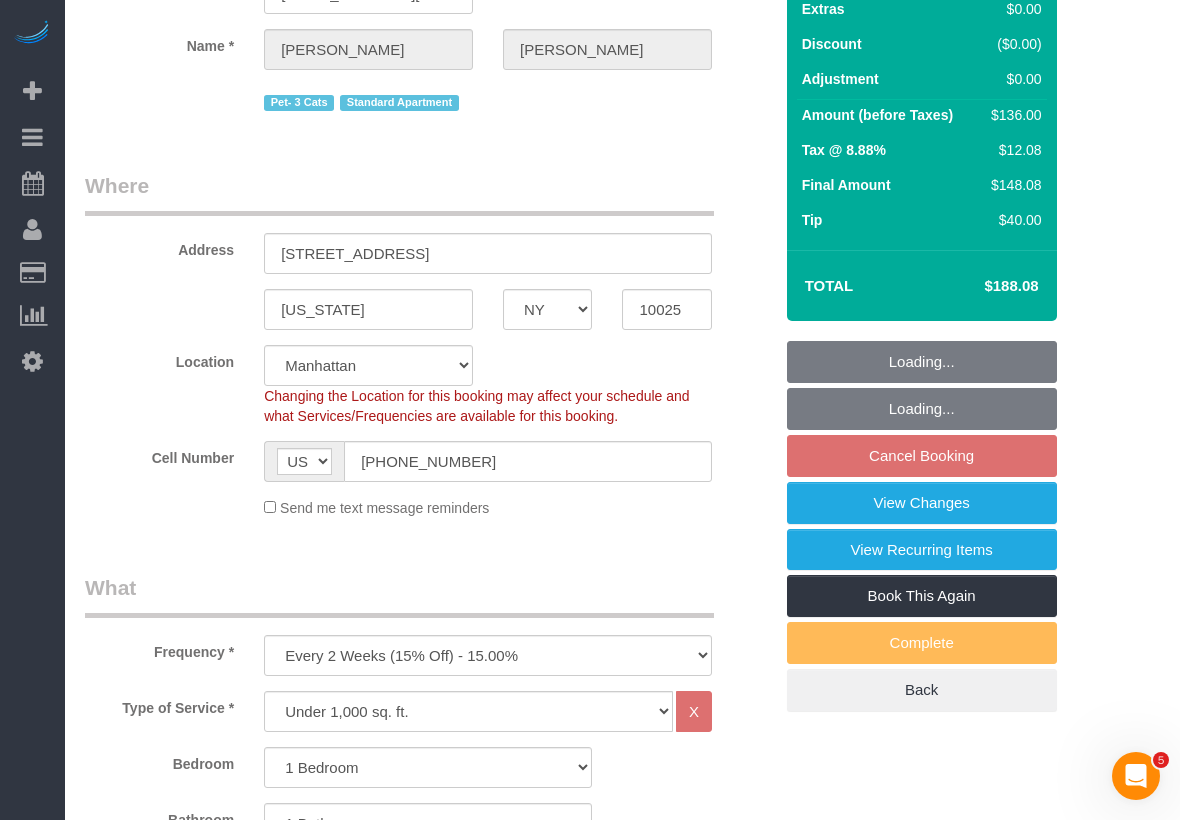 scroll, scrollTop: 610, scrollLeft: 0, axis: vertical 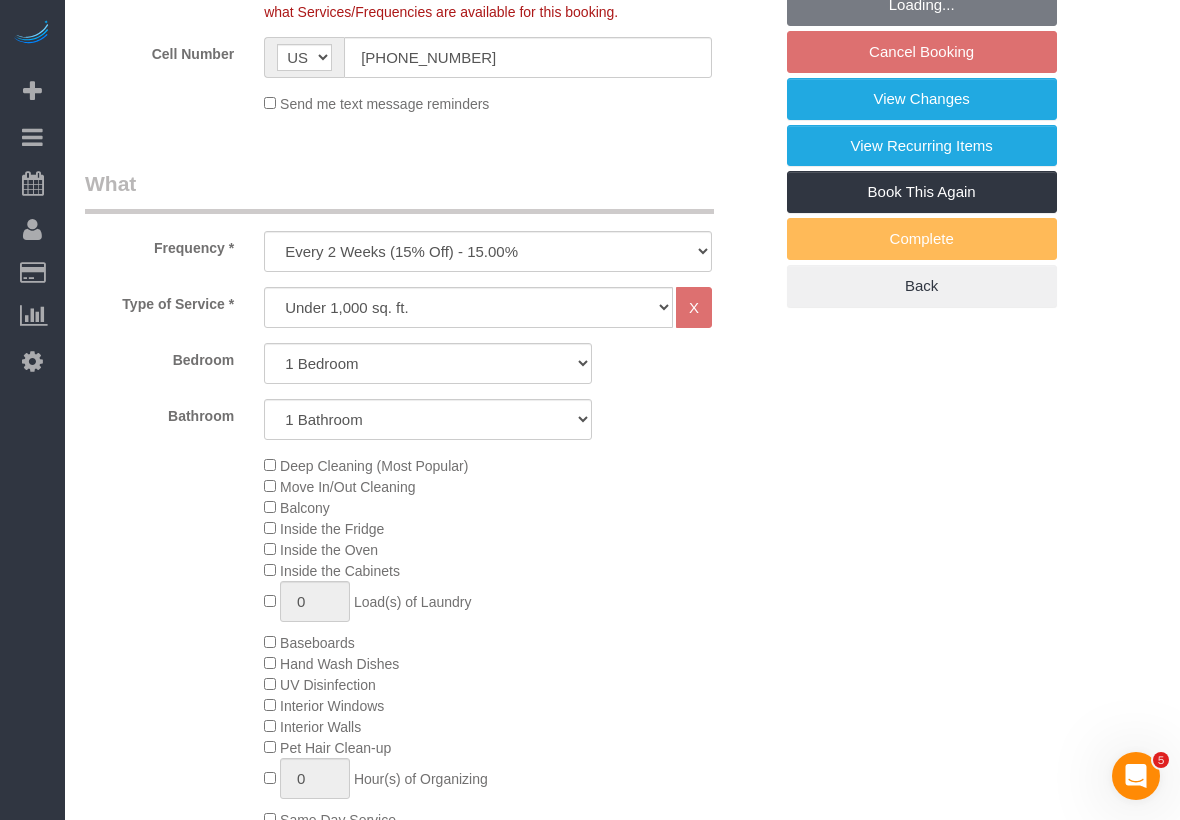 select on "spot3" 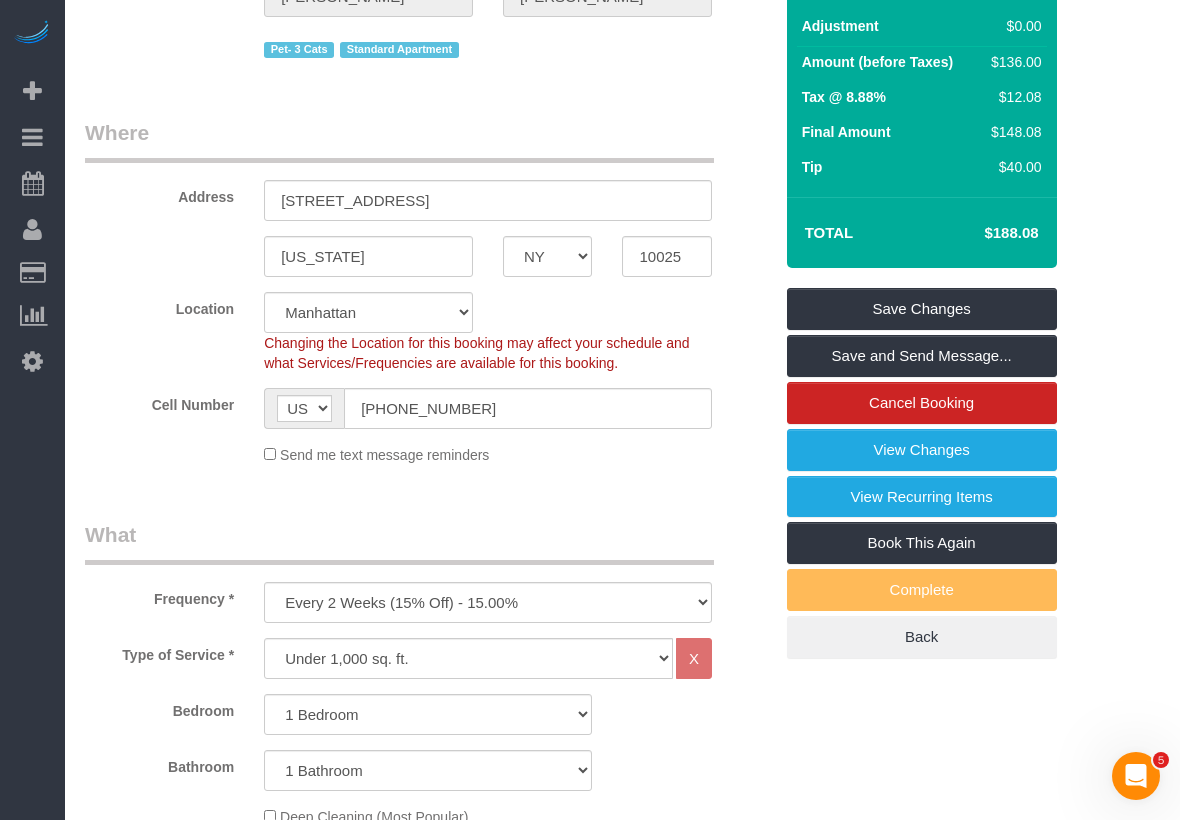 scroll, scrollTop: 0, scrollLeft: 0, axis: both 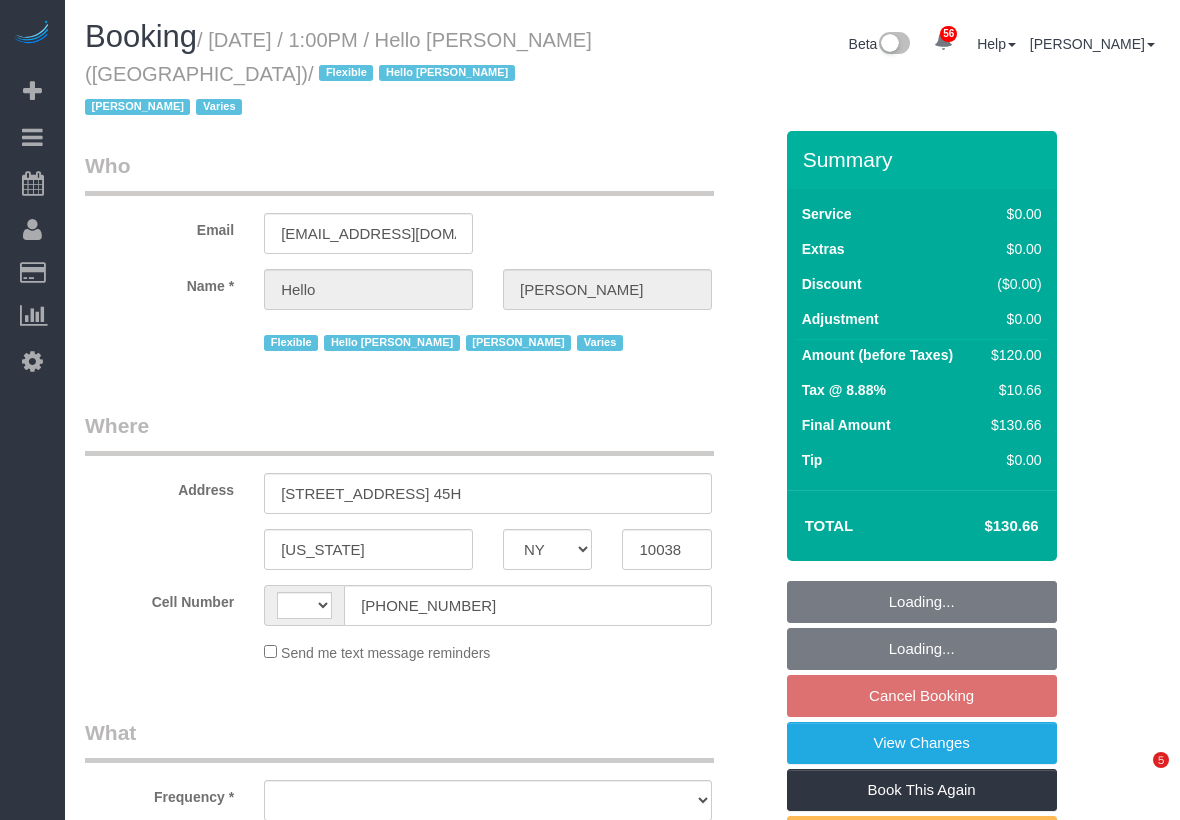 select on "NY" 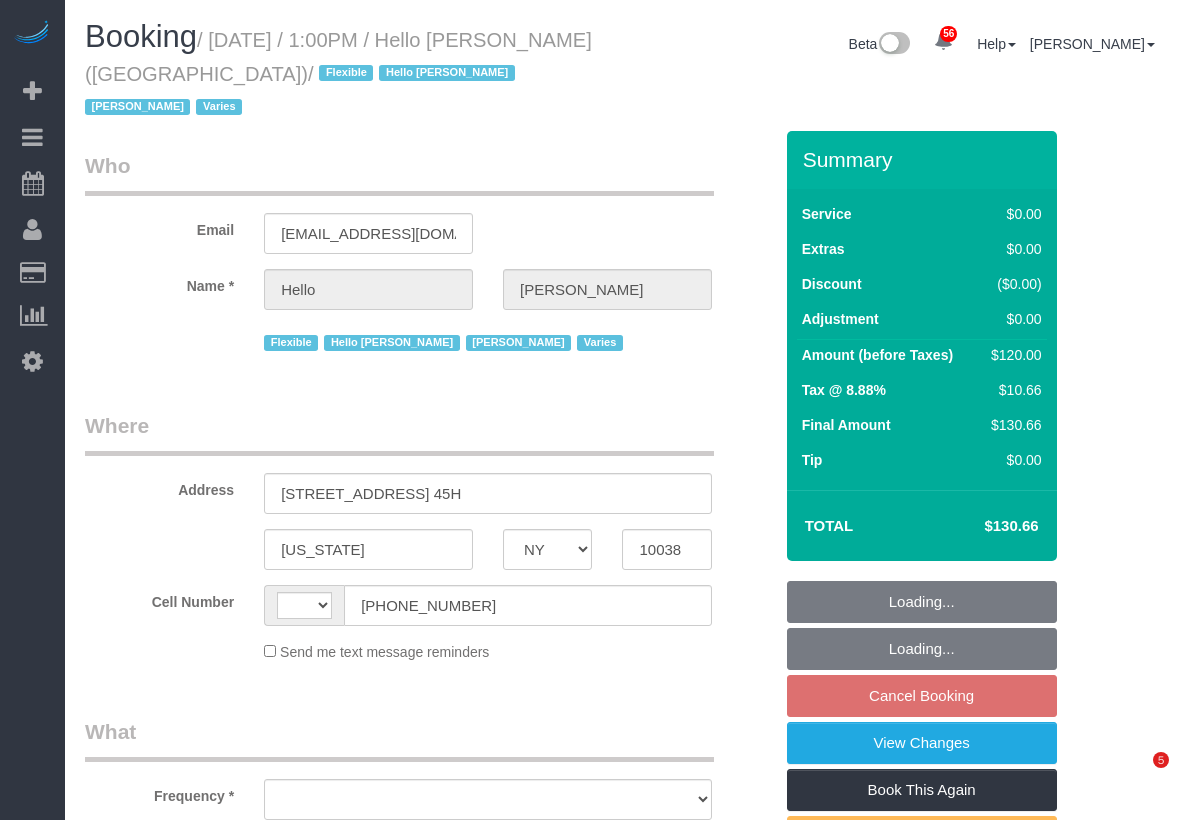 scroll, scrollTop: 0, scrollLeft: 0, axis: both 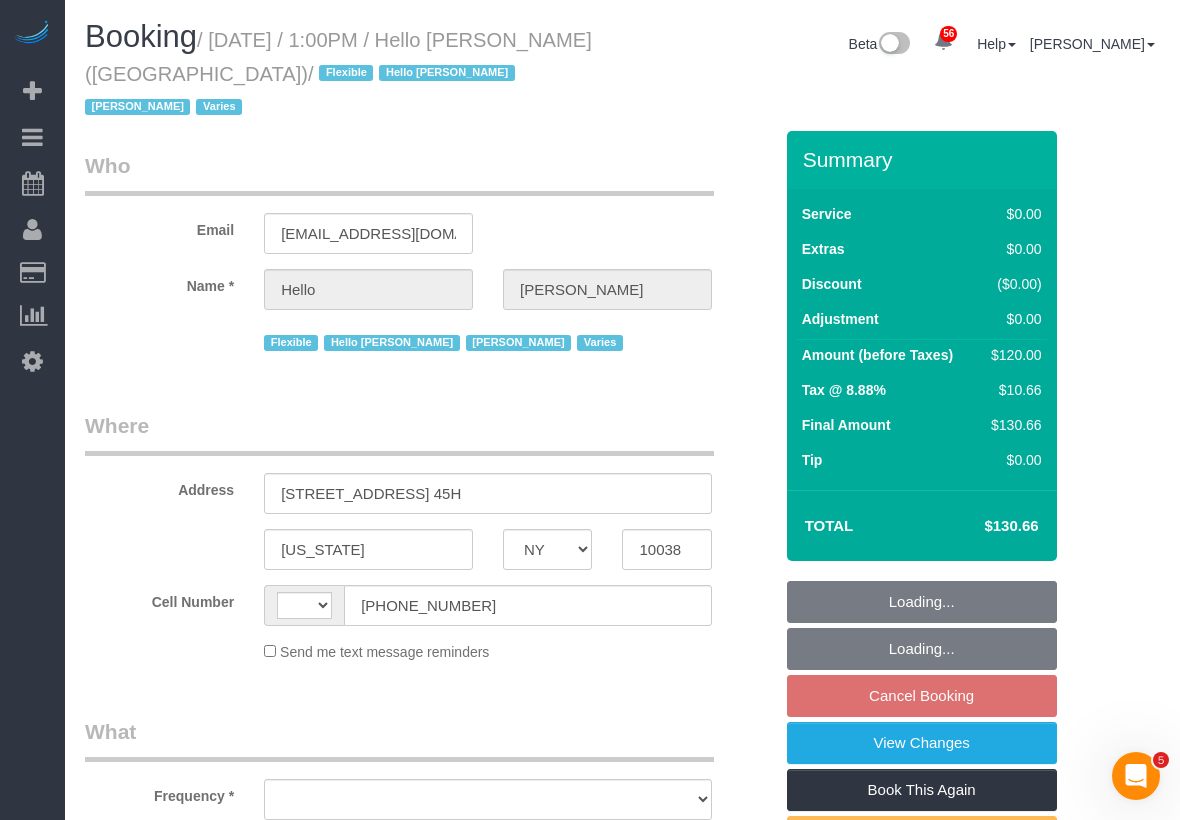 select on "string:[GEOGRAPHIC_DATA]" 